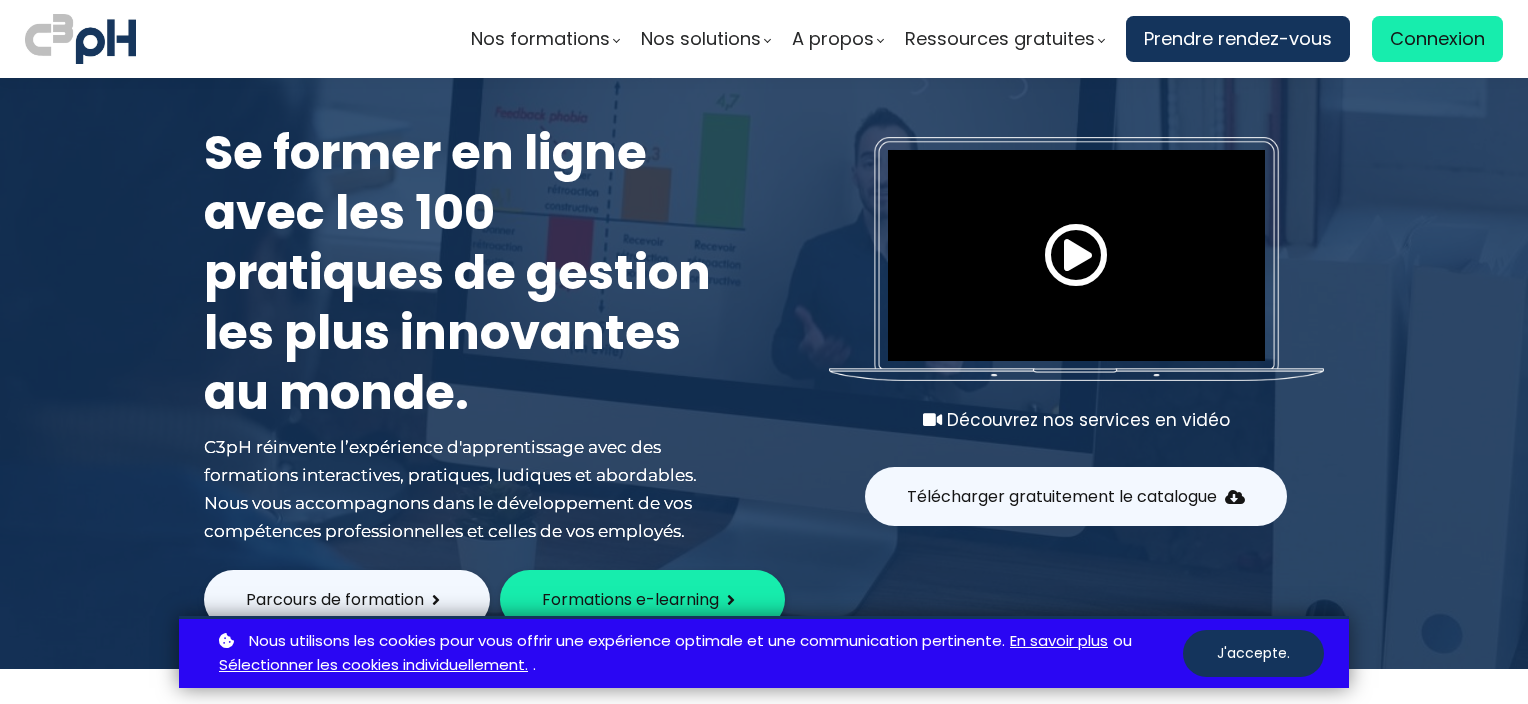 scroll, scrollTop: 0, scrollLeft: 0, axis: both 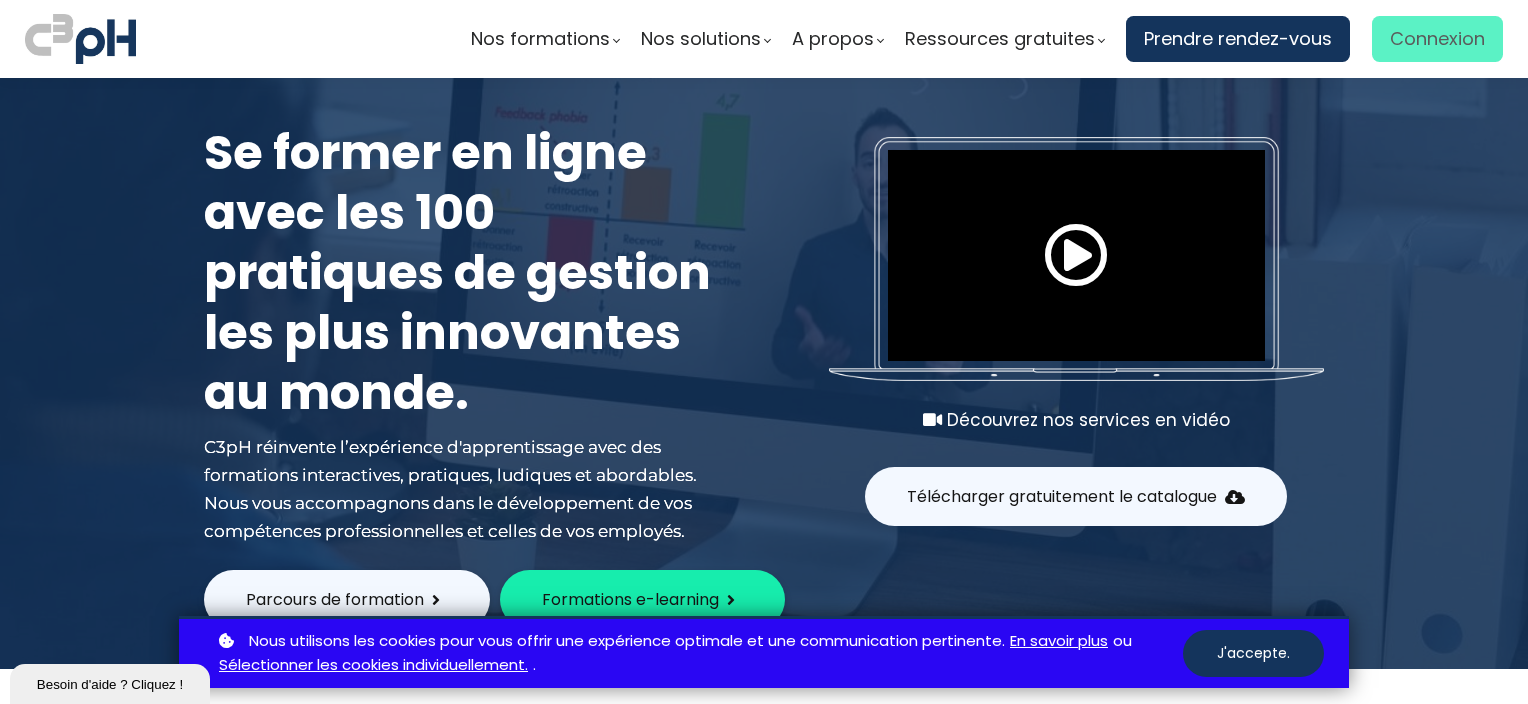 click on "Connexion" at bounding box center (1437, 39) 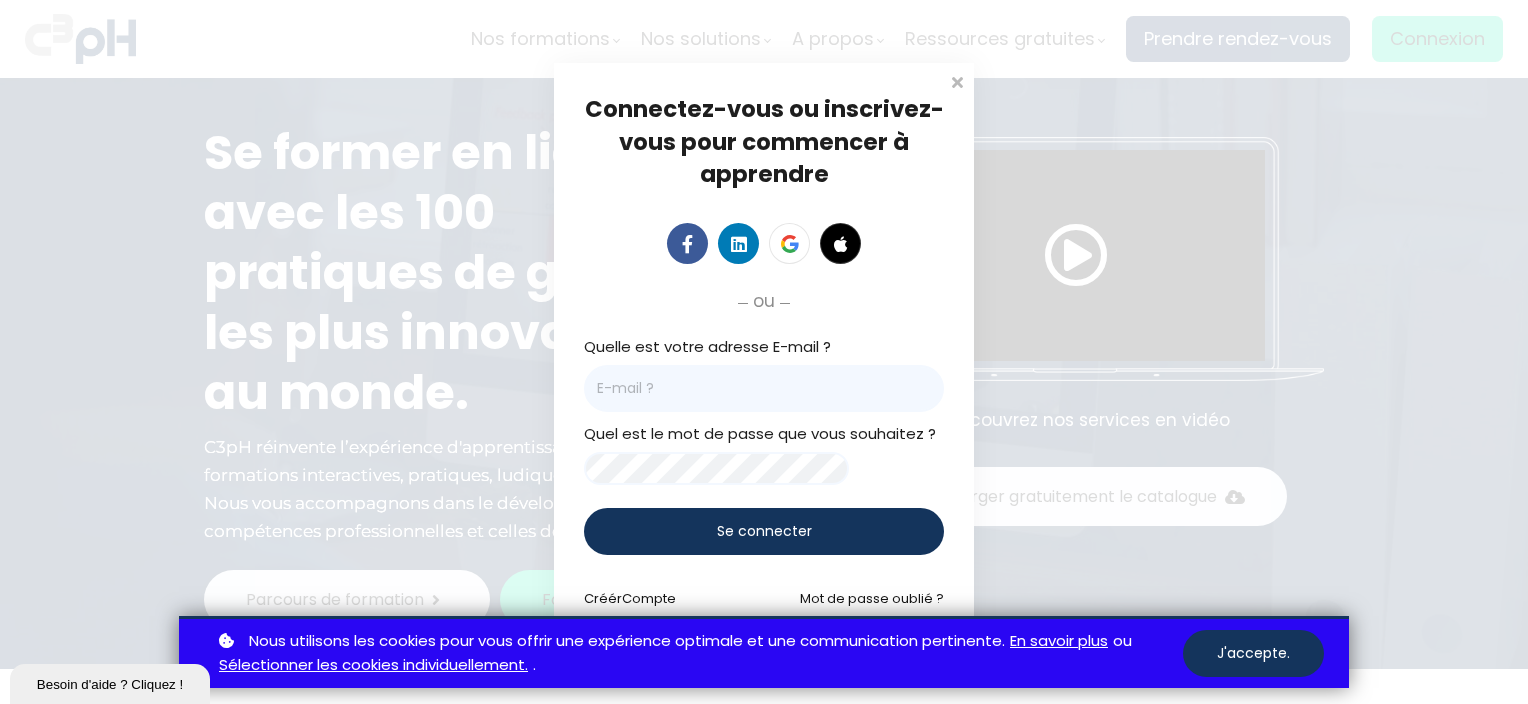 click at bounding box center (764, 388) 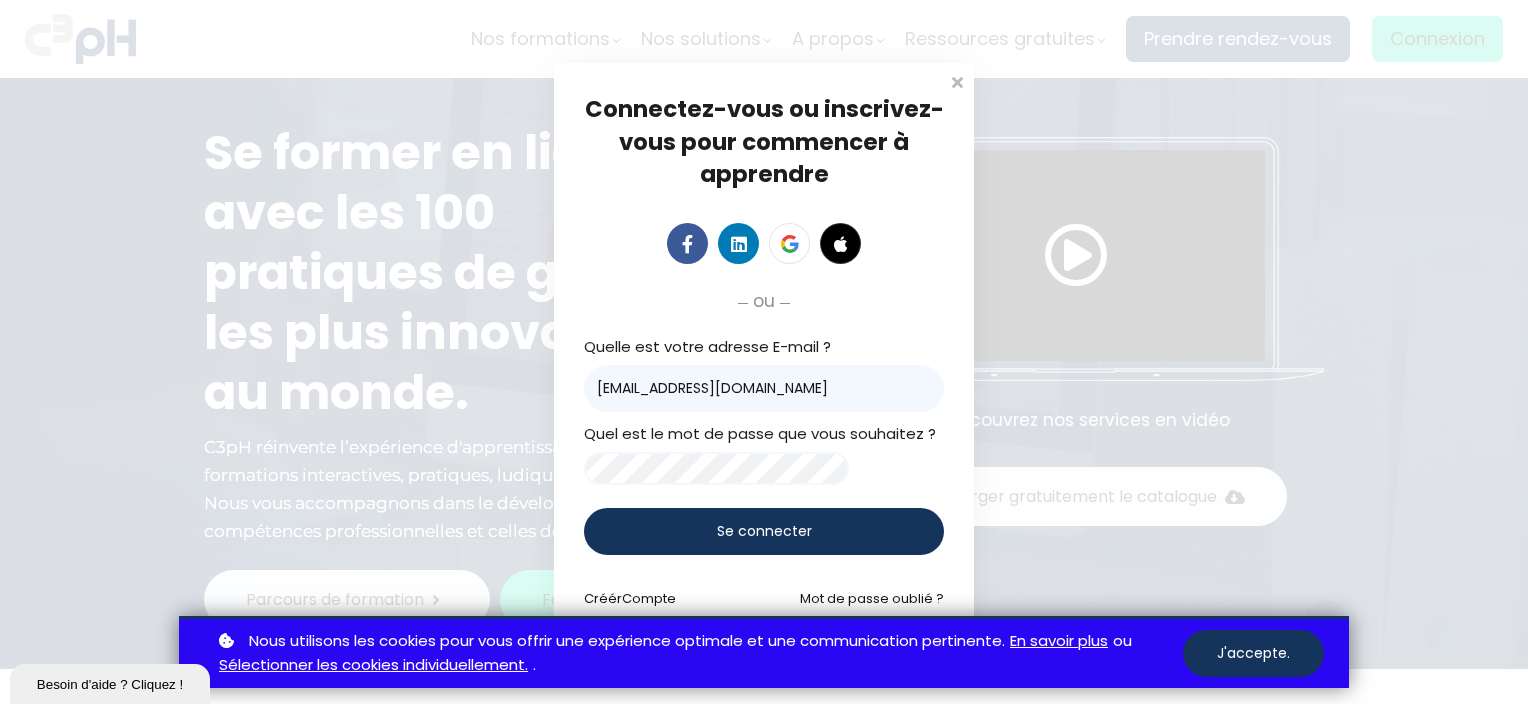 click on "Se connecter" at bounding box center [764, 531] 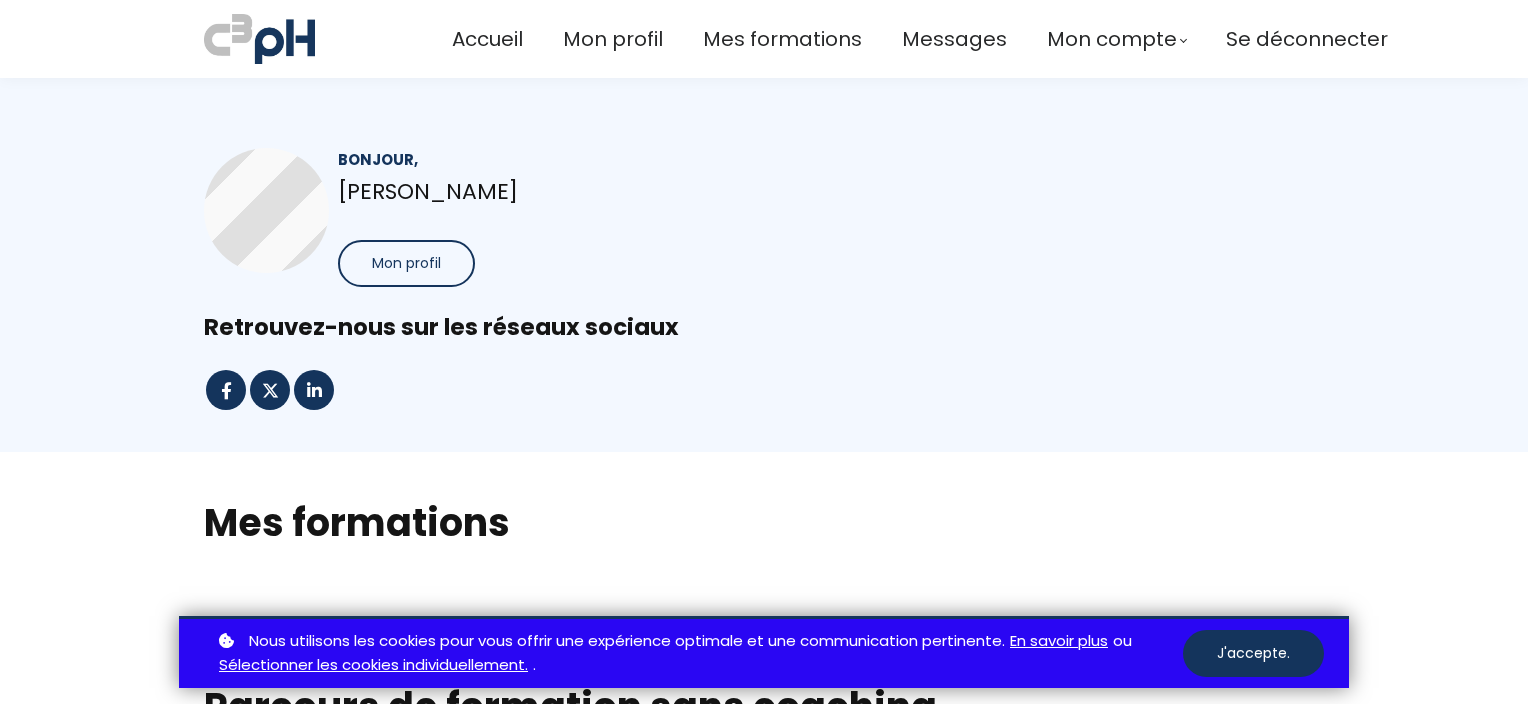 scroll, scrollTop: 0, scrollLeft: 0, axis: both 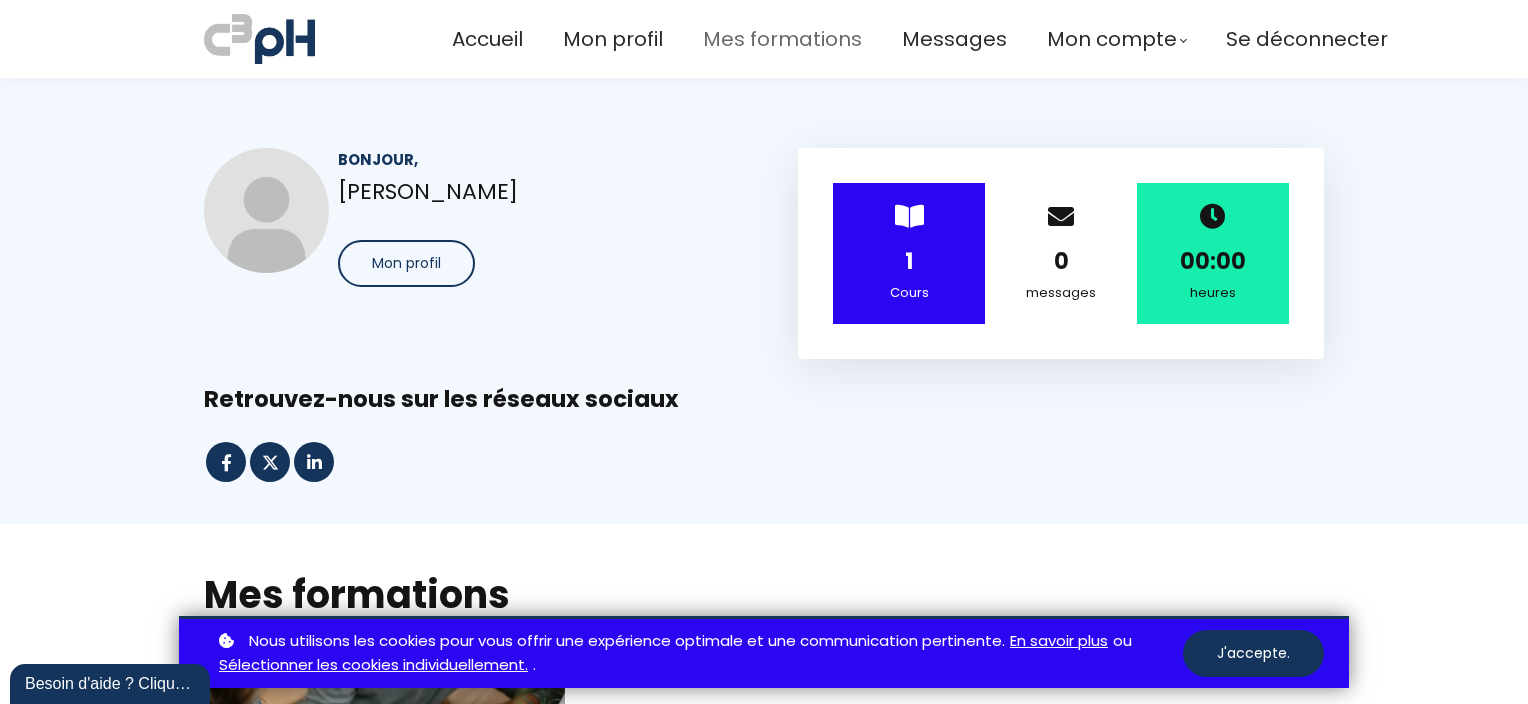 click on "Mes formations" at bounding box center (782, 39) 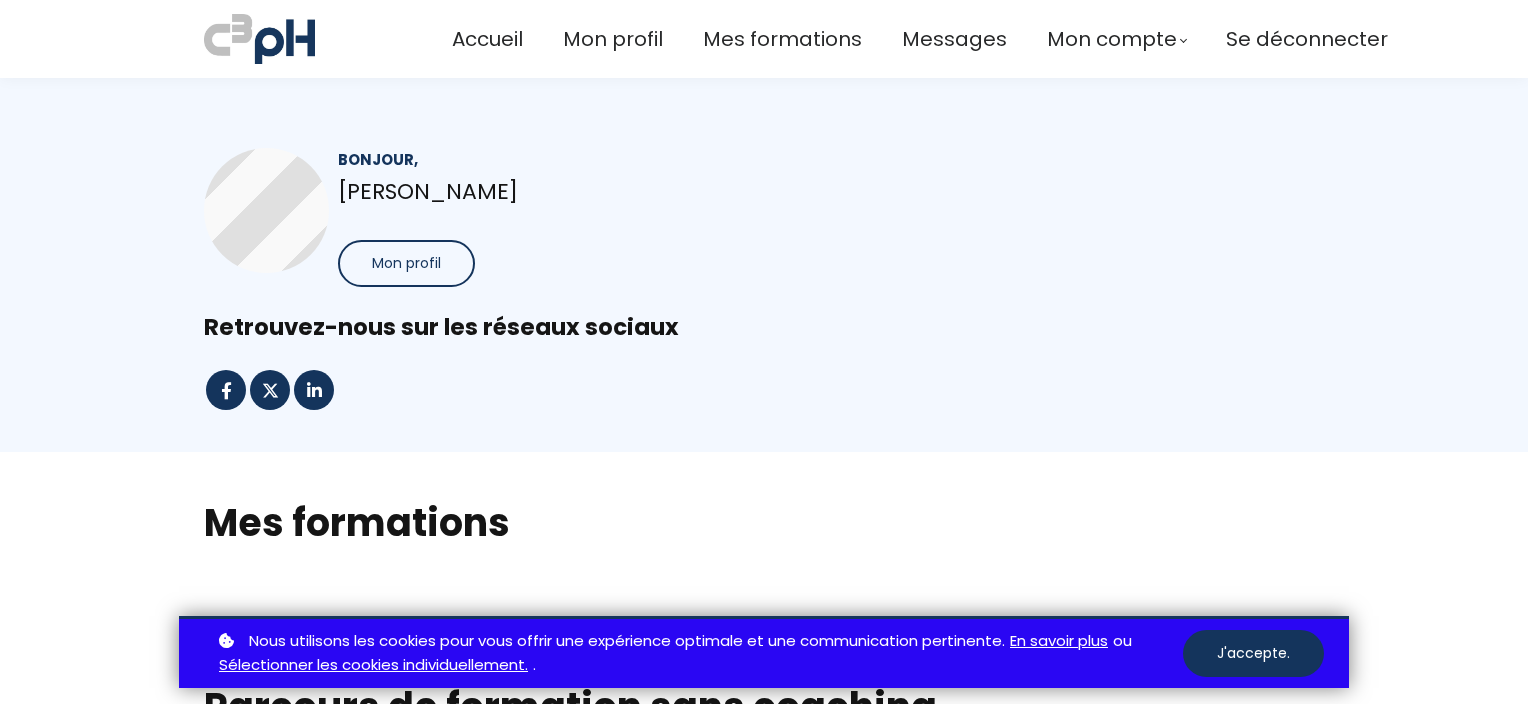 scroll, scrollTop: 0, scrollLeft: 0, axis: both 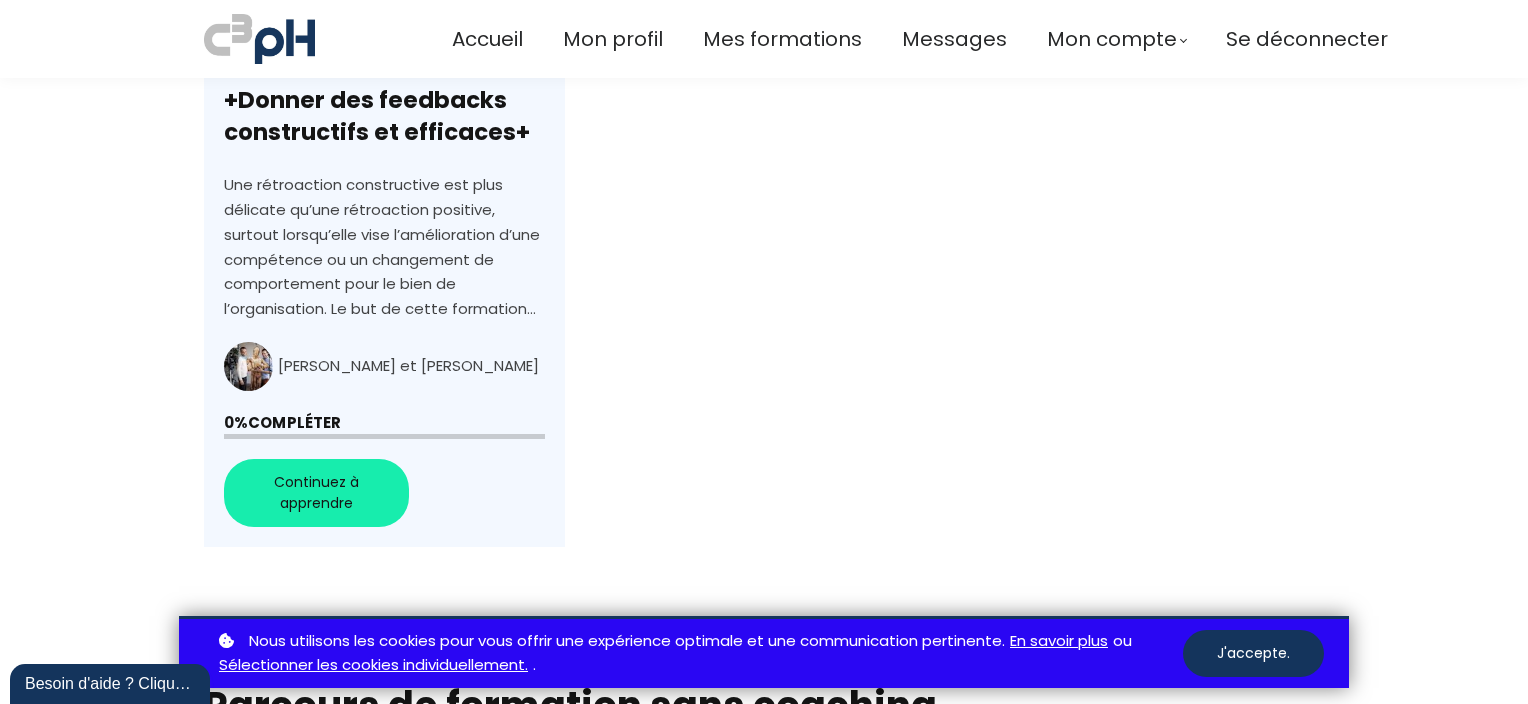 click on "+Donner des feedbacks constructifs et efficaces+" at bounding box center (384, 204) 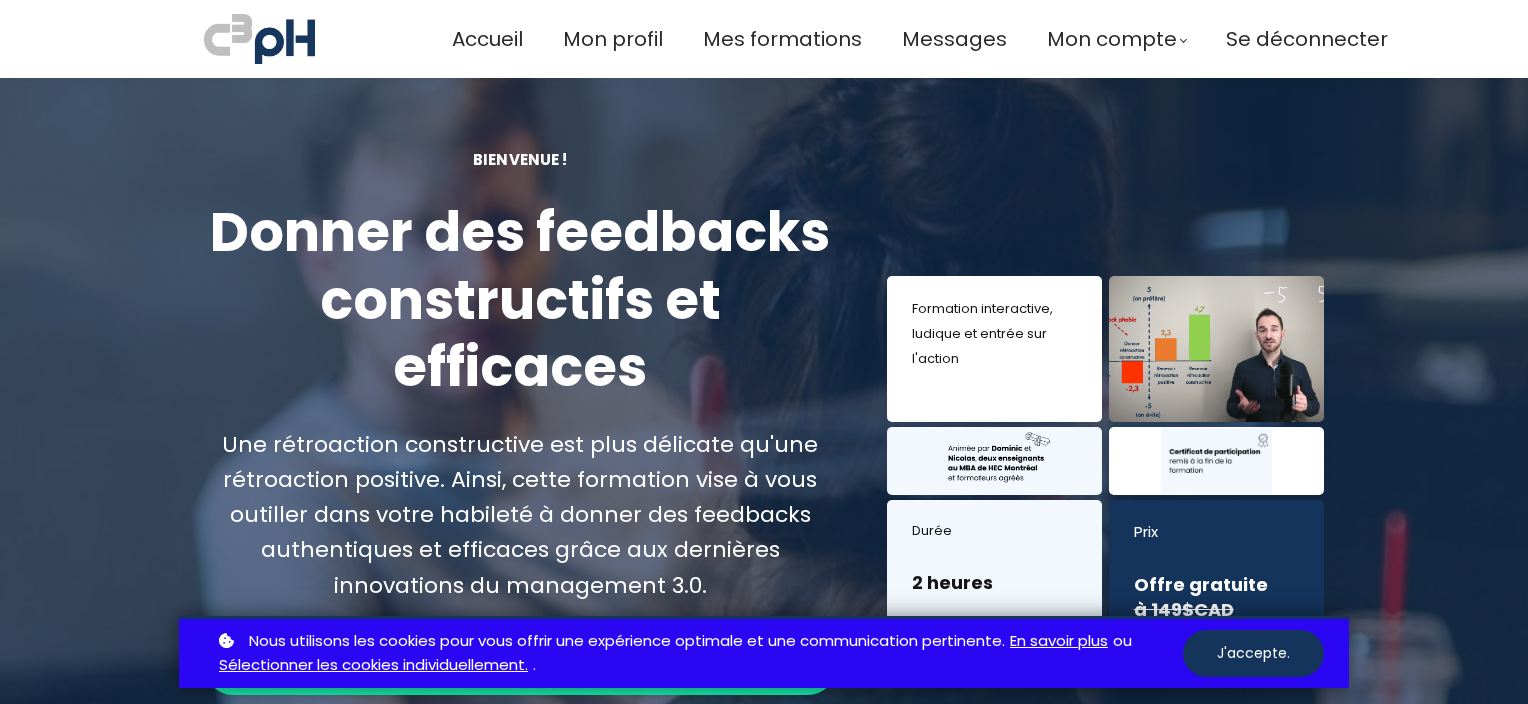 scroll, scrollTop: 0, scrollLeft: 0, axis: both 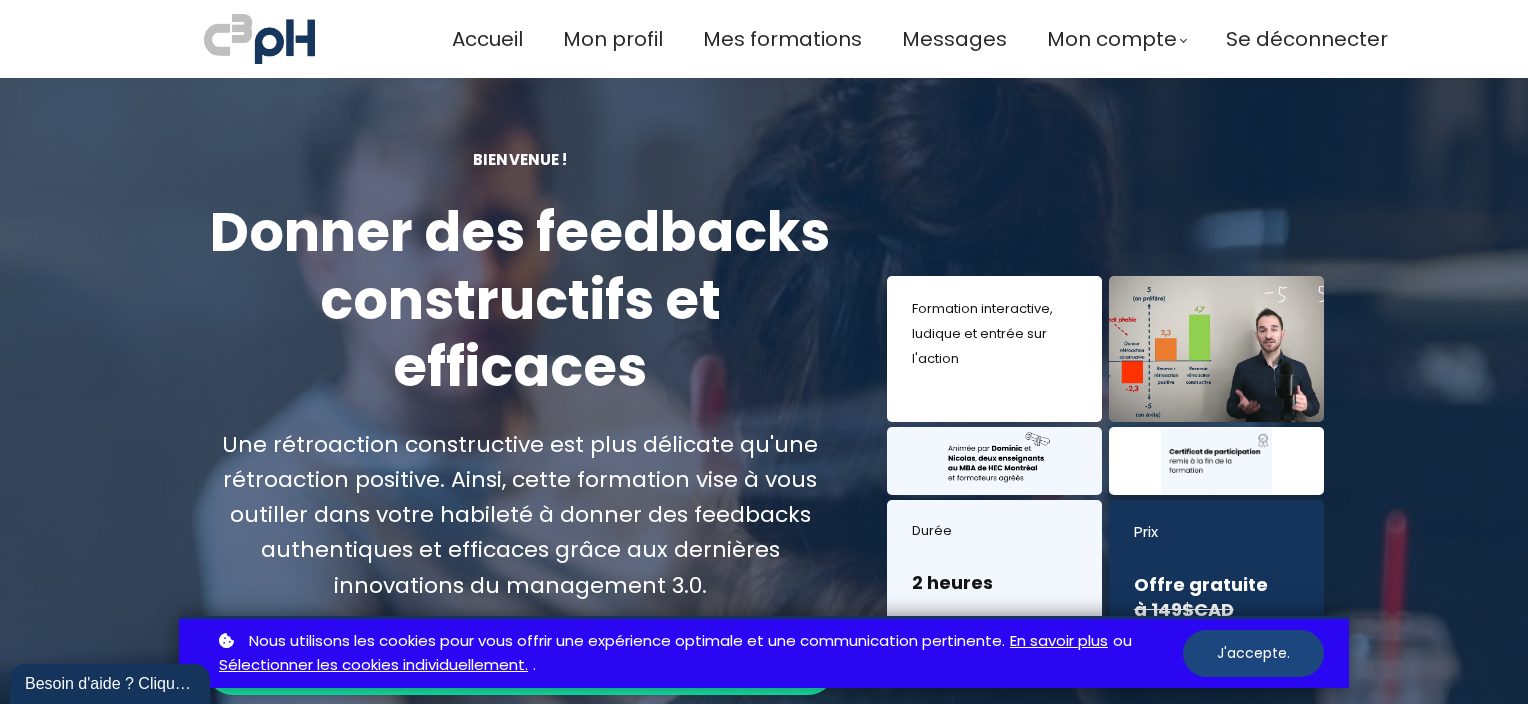 click on "J'accepte." at bounding box center [1253, 653] 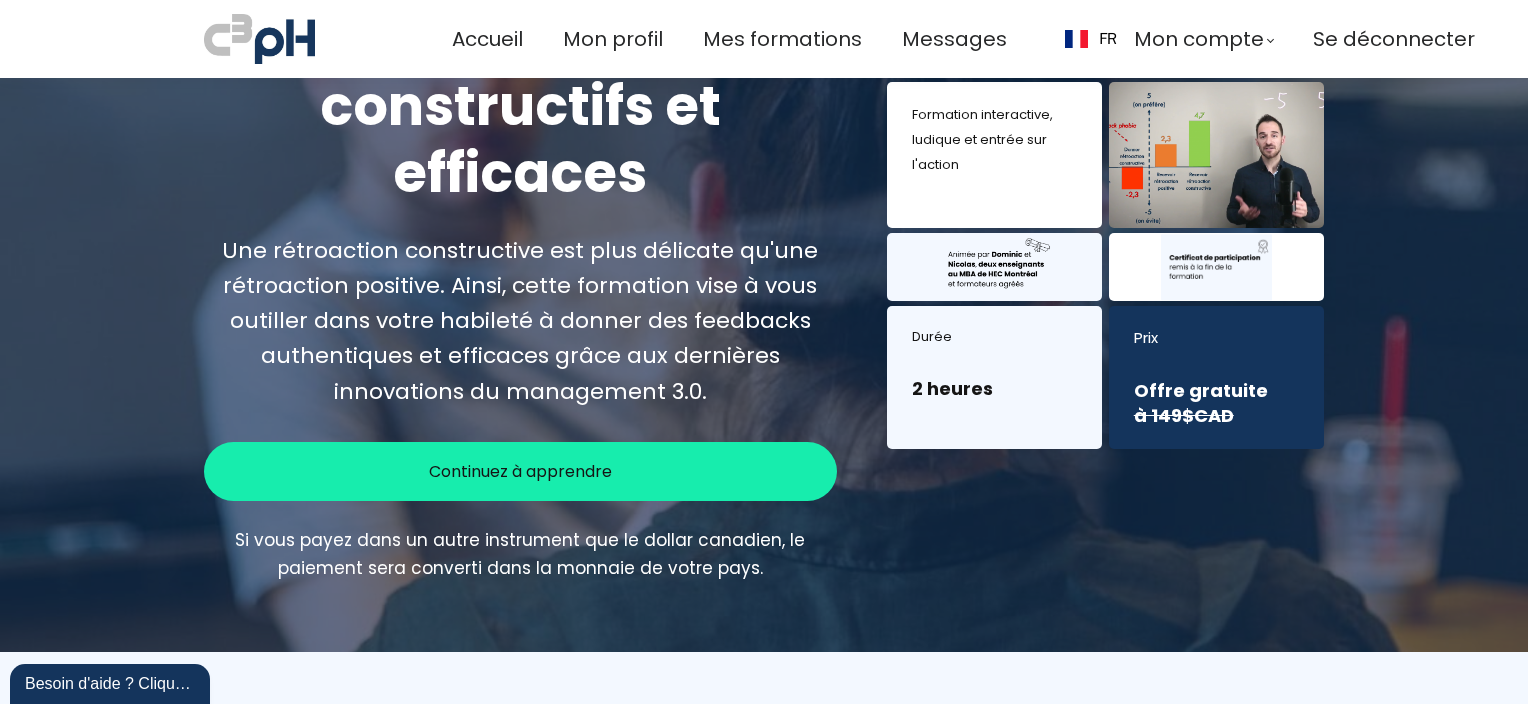 scroll, scrollTop: 100, scrollLeft: 0, axis: vertical 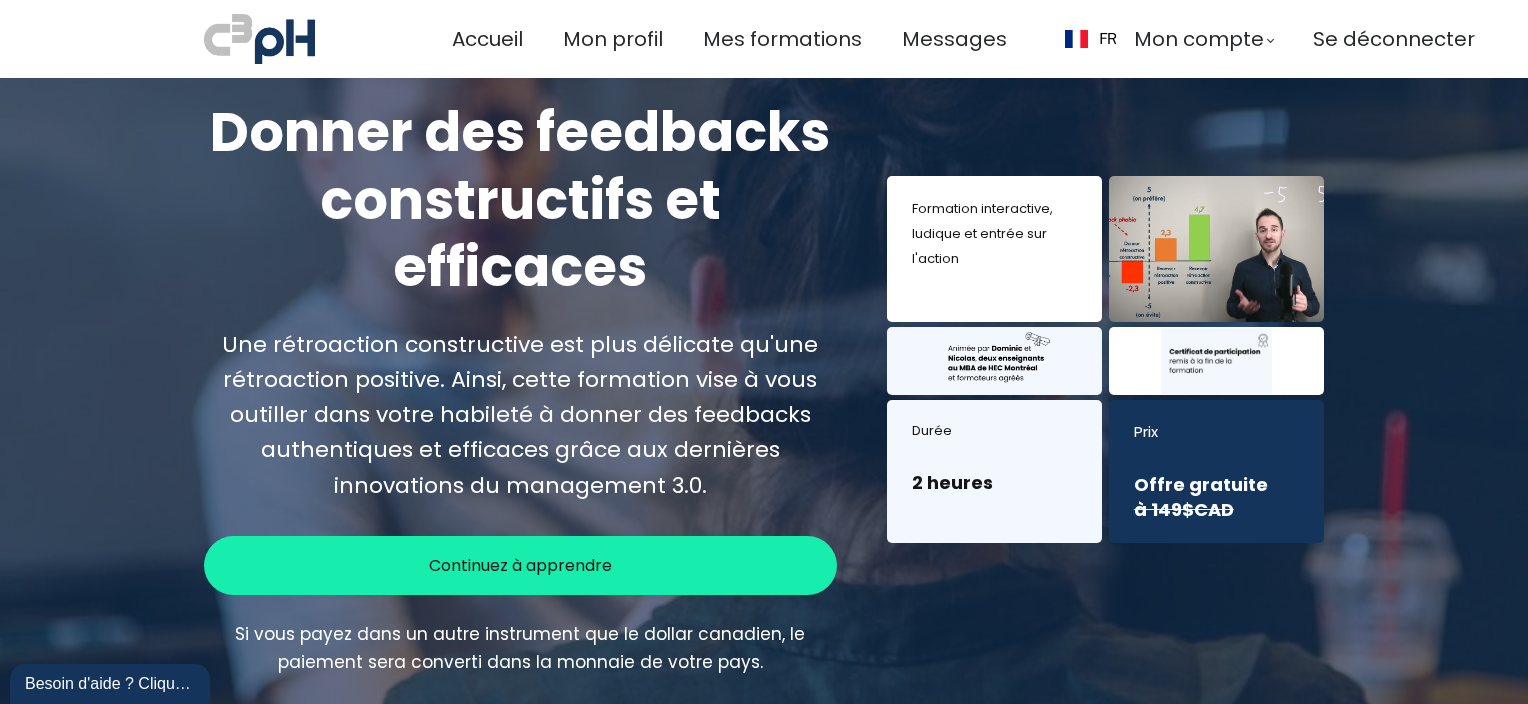 click on "Continuez à apprendre" at bounding box center [520, 565] 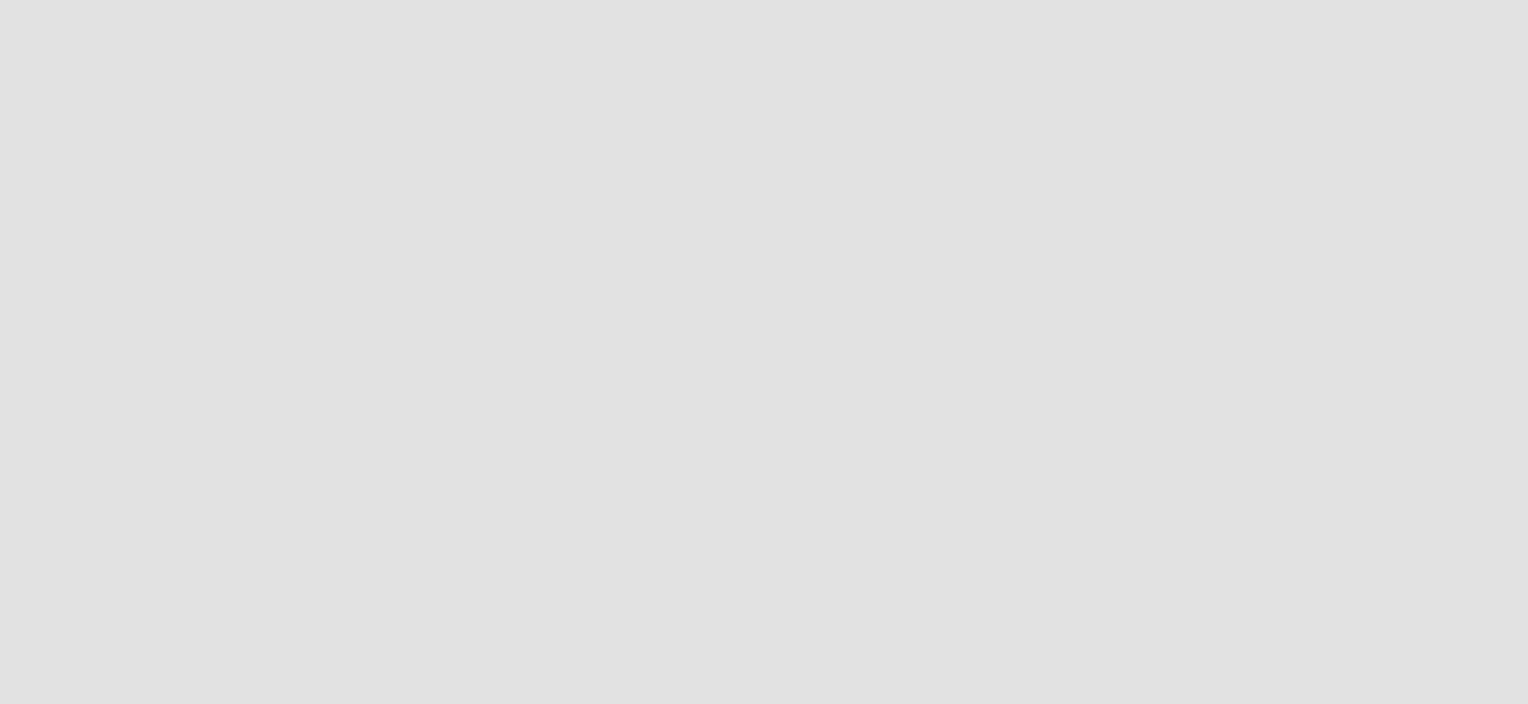 scroll, scrollTop: 0, scrollLeft: 0, axis: both 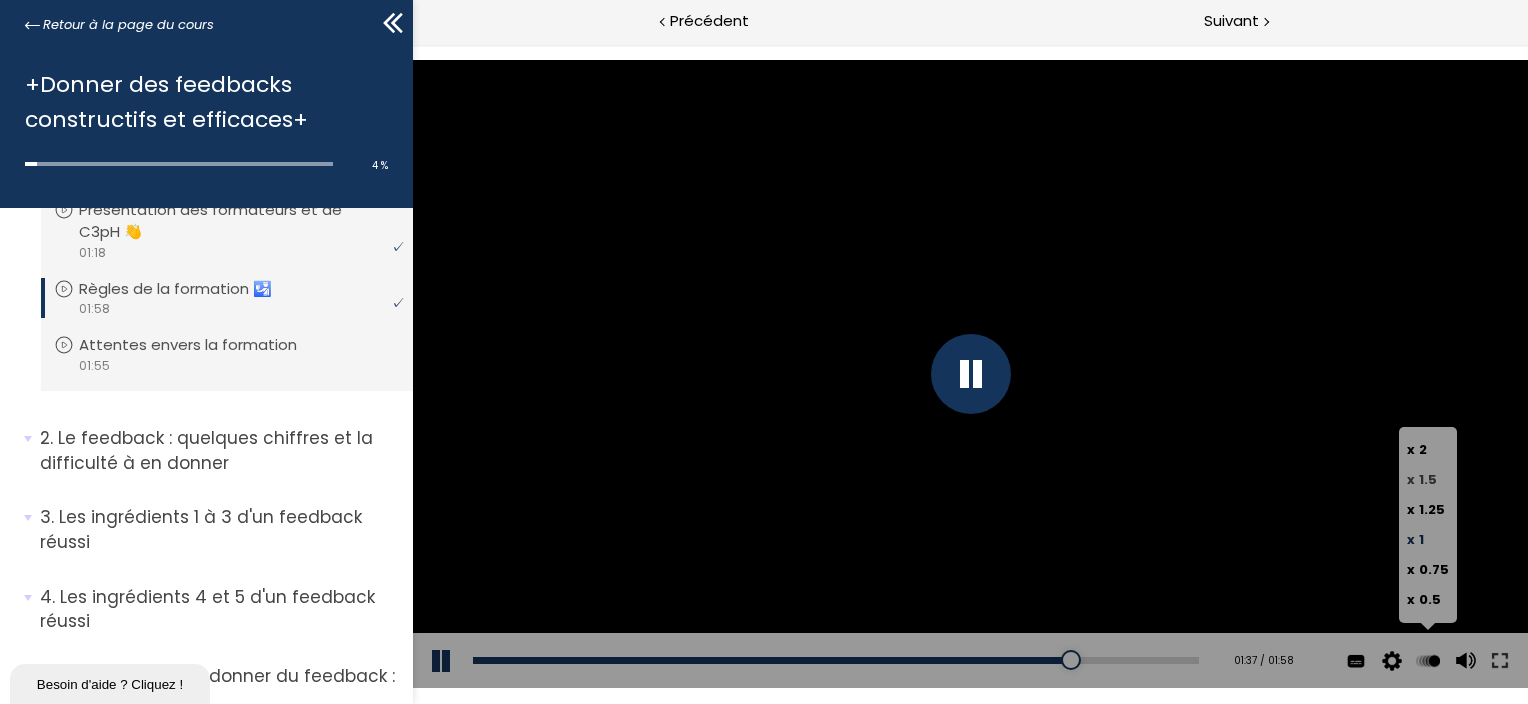 click on "1.5" at bounding box center (1427, 479) 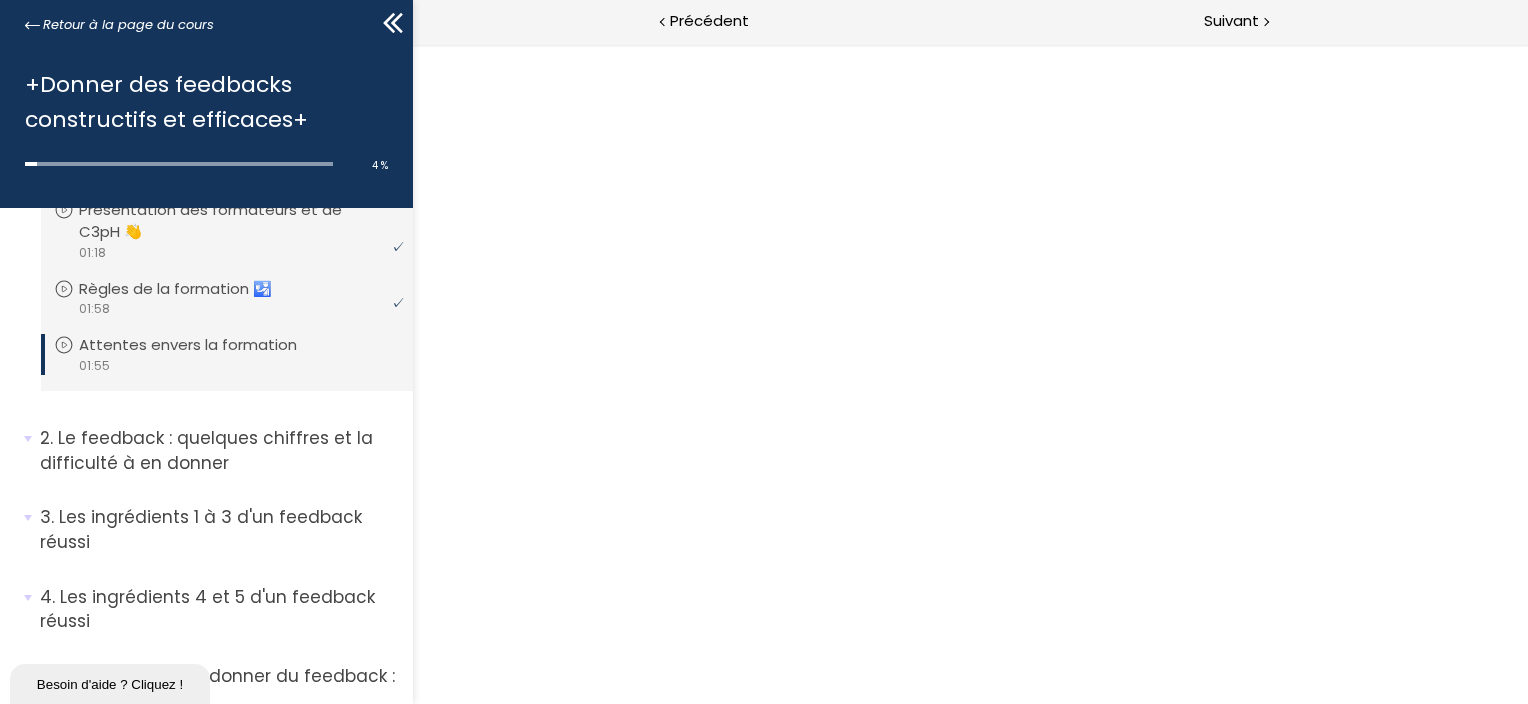 scroll, scrollTop: 0, scrollLeft: 0, axis: both 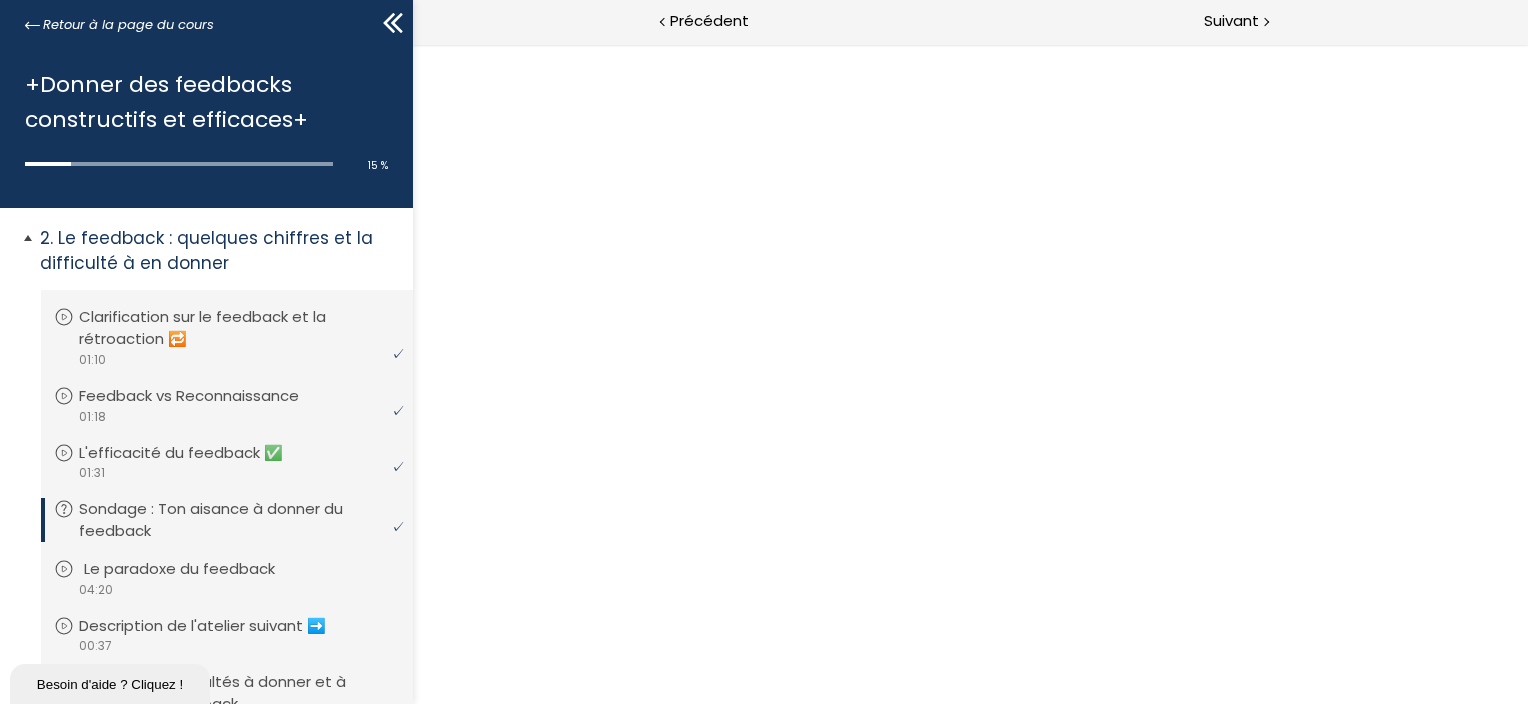 click on "video     04:20" at bounding box center [224, 589] 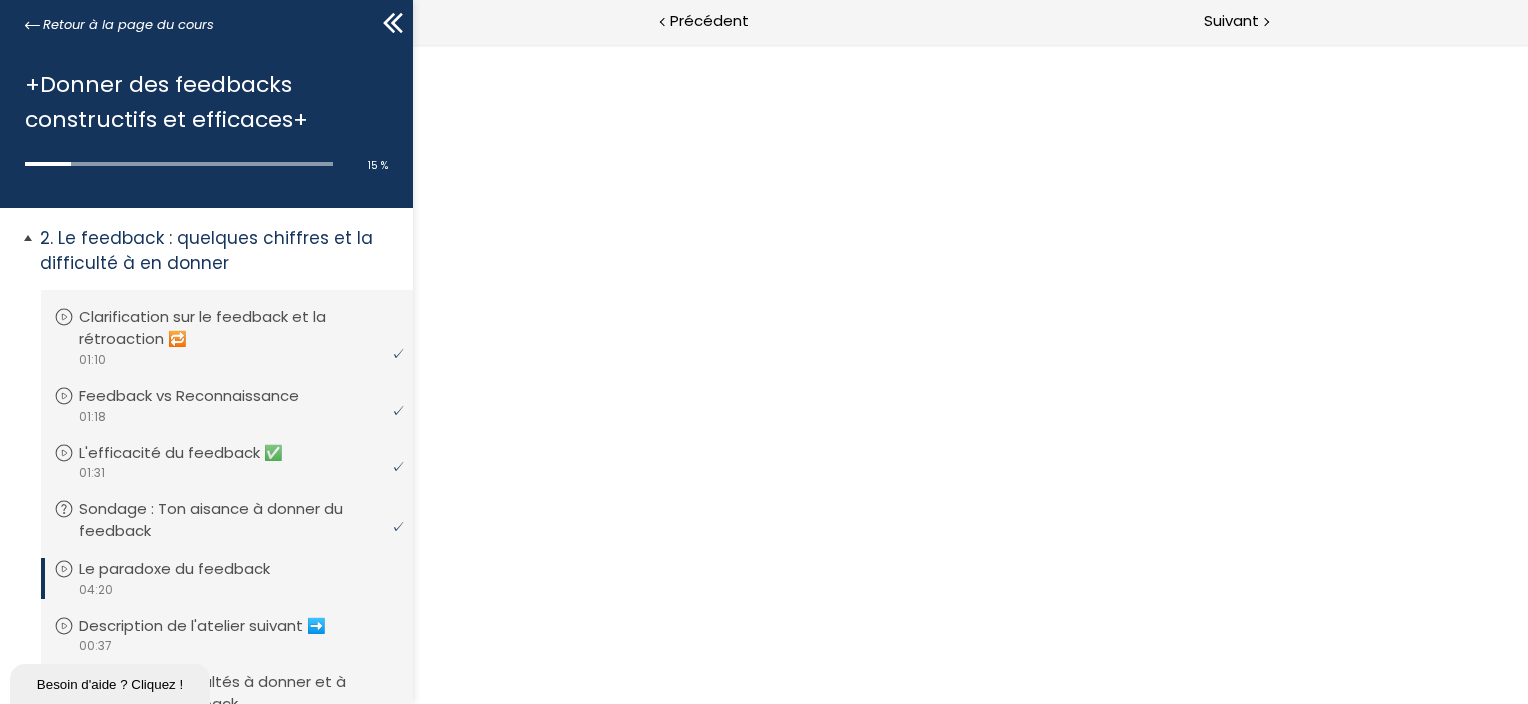 scroll, scrollTop: 0, scrollLeft: 0, axis: both 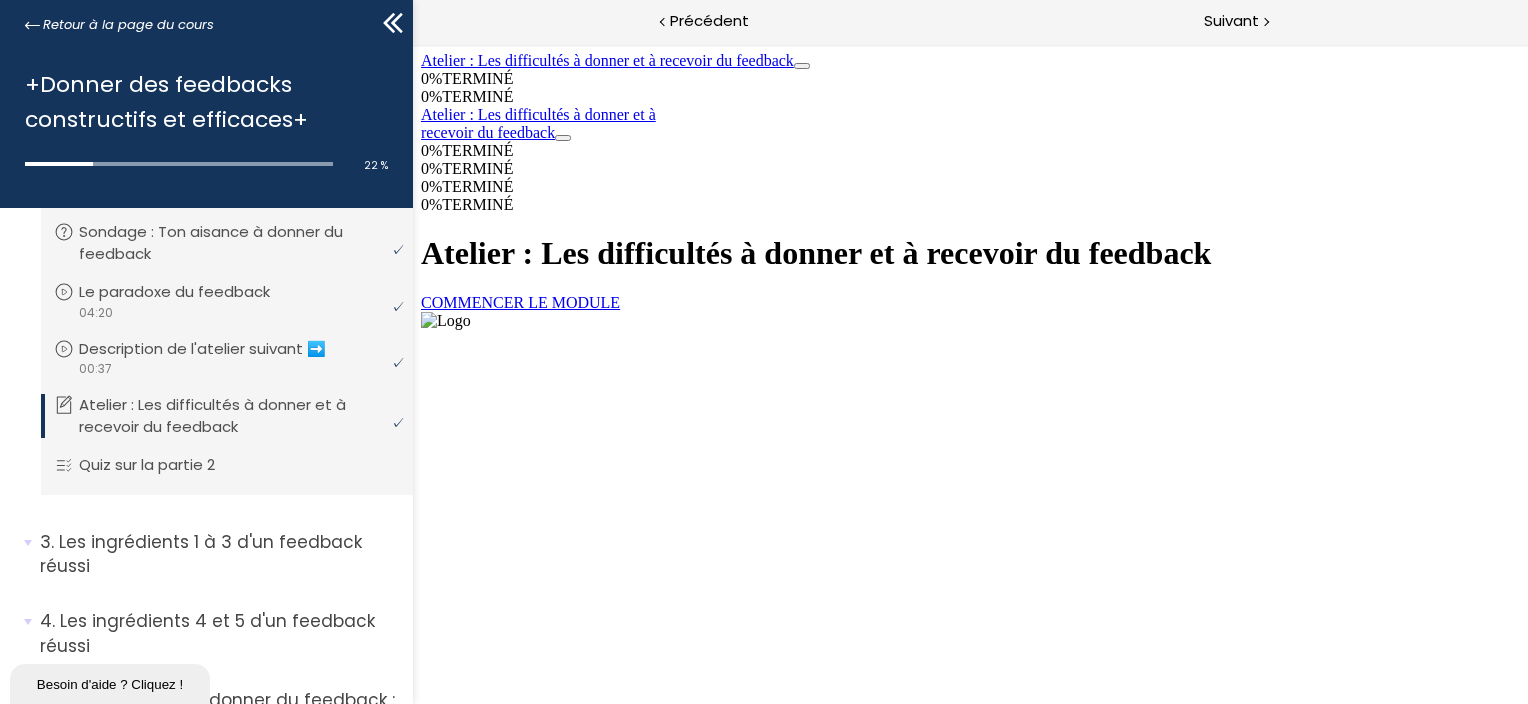 click on "COMMENCER LE MODULE" at bounding box center (519, 302) 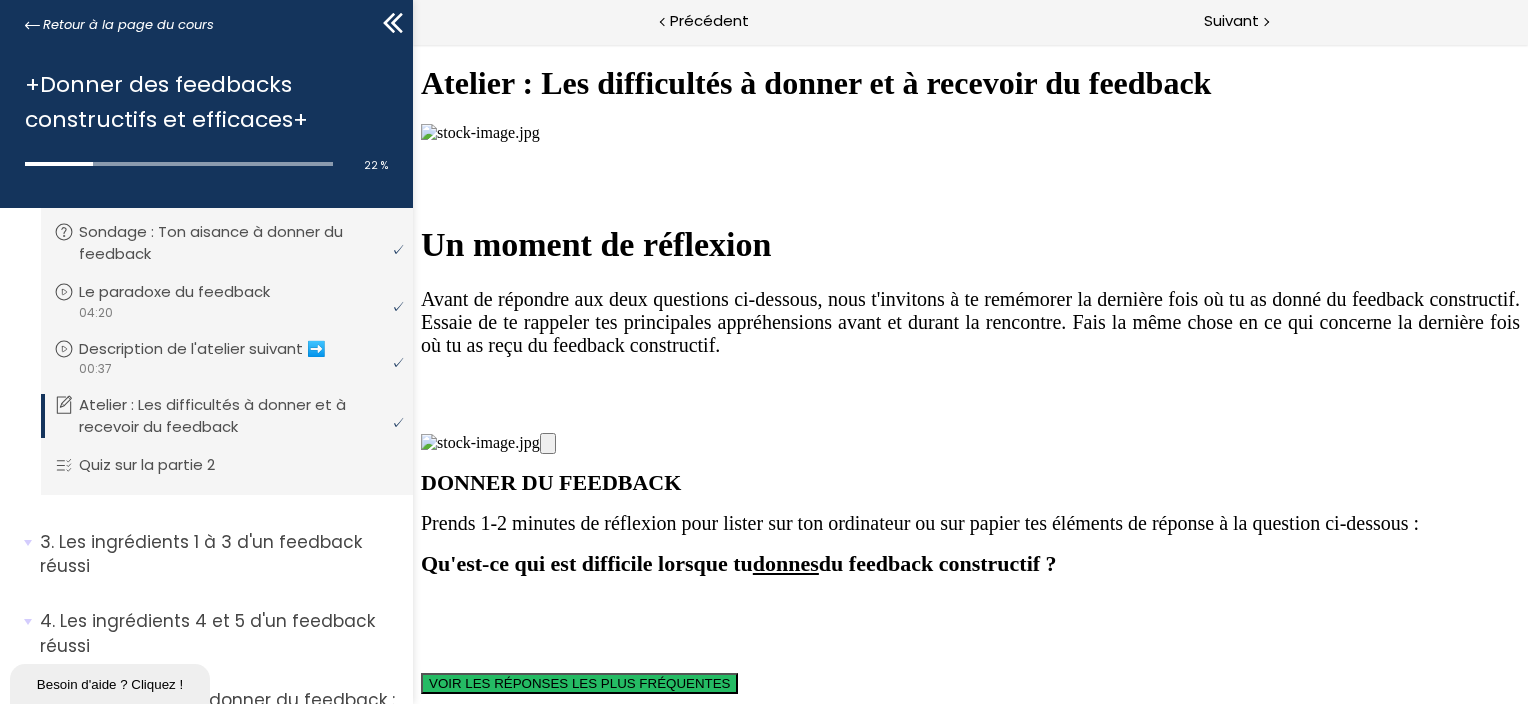 scroll, scrollTop: 982, scrollLeft: 0, axis: vertical 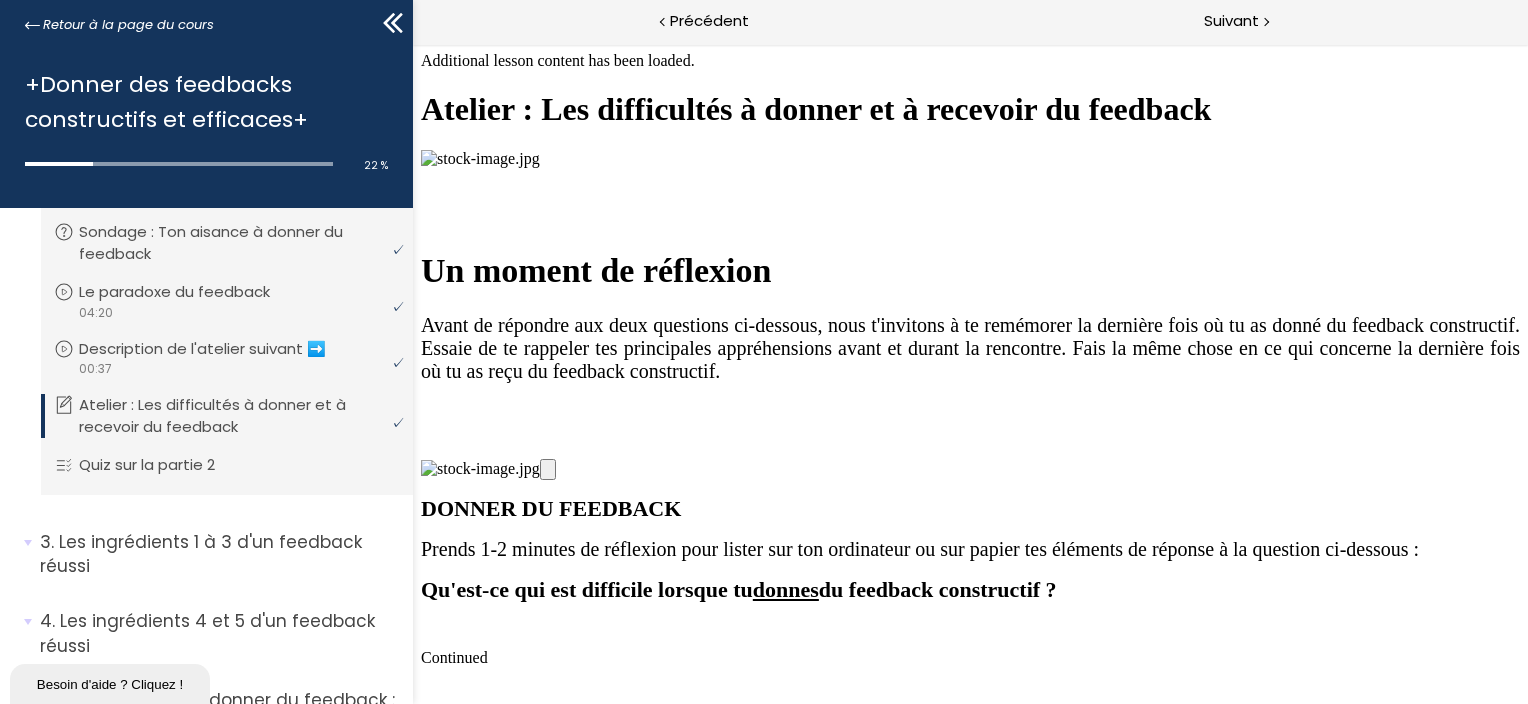 click on "VOIR LES RÉPONSES LES PLUS FRÉQUENTES" at bounding box center [578, 1845] 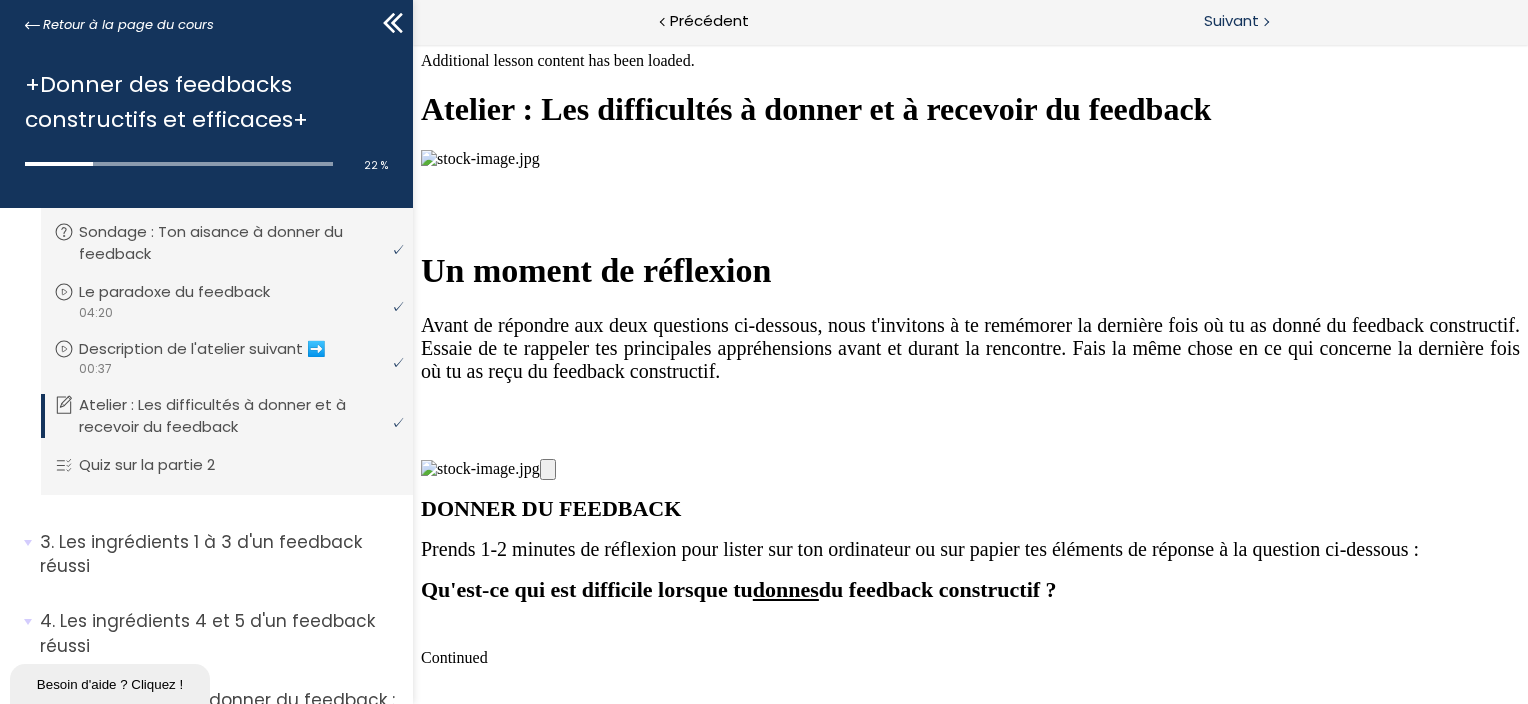 click on "Suivant" at bounding box center (1231, 21) 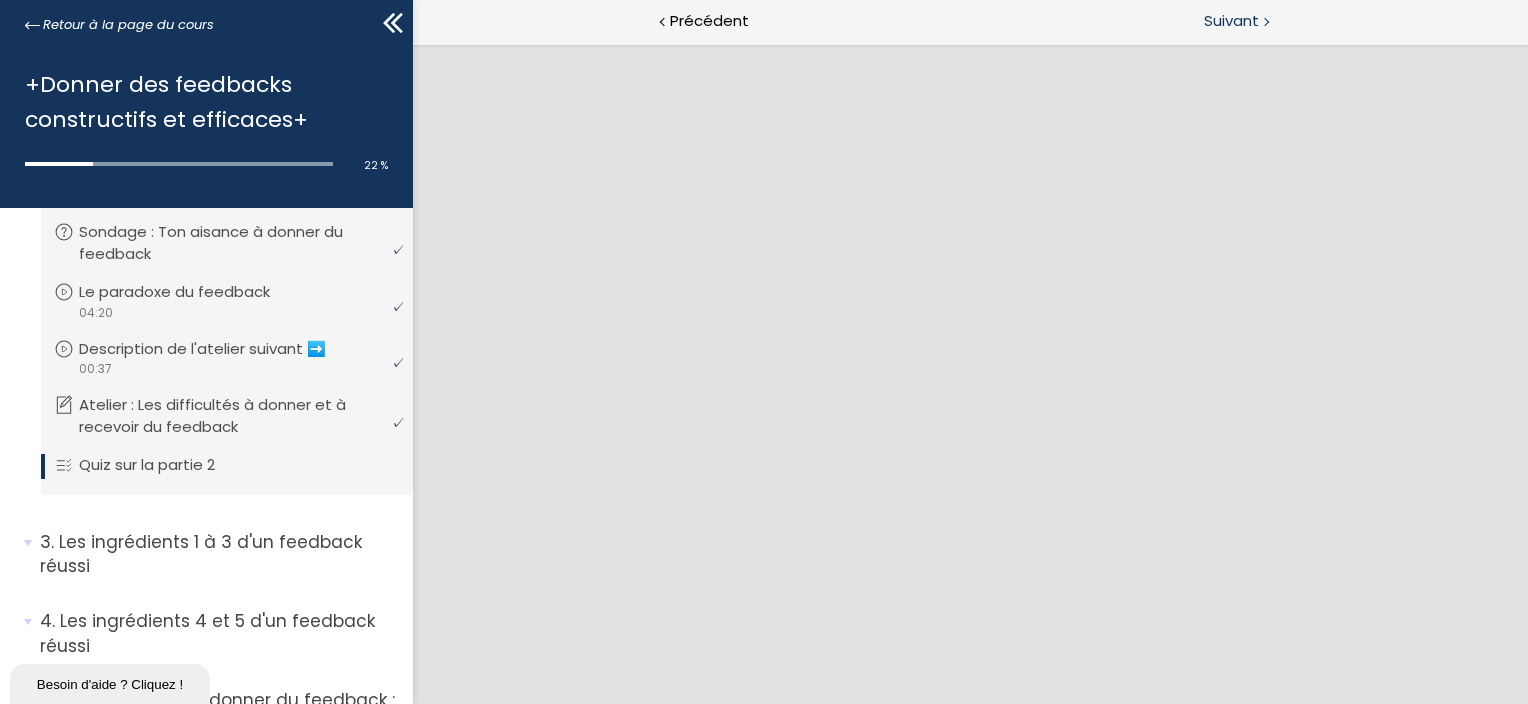 scroll, scrollTop: 0, scrollLeft: 0, axis: both 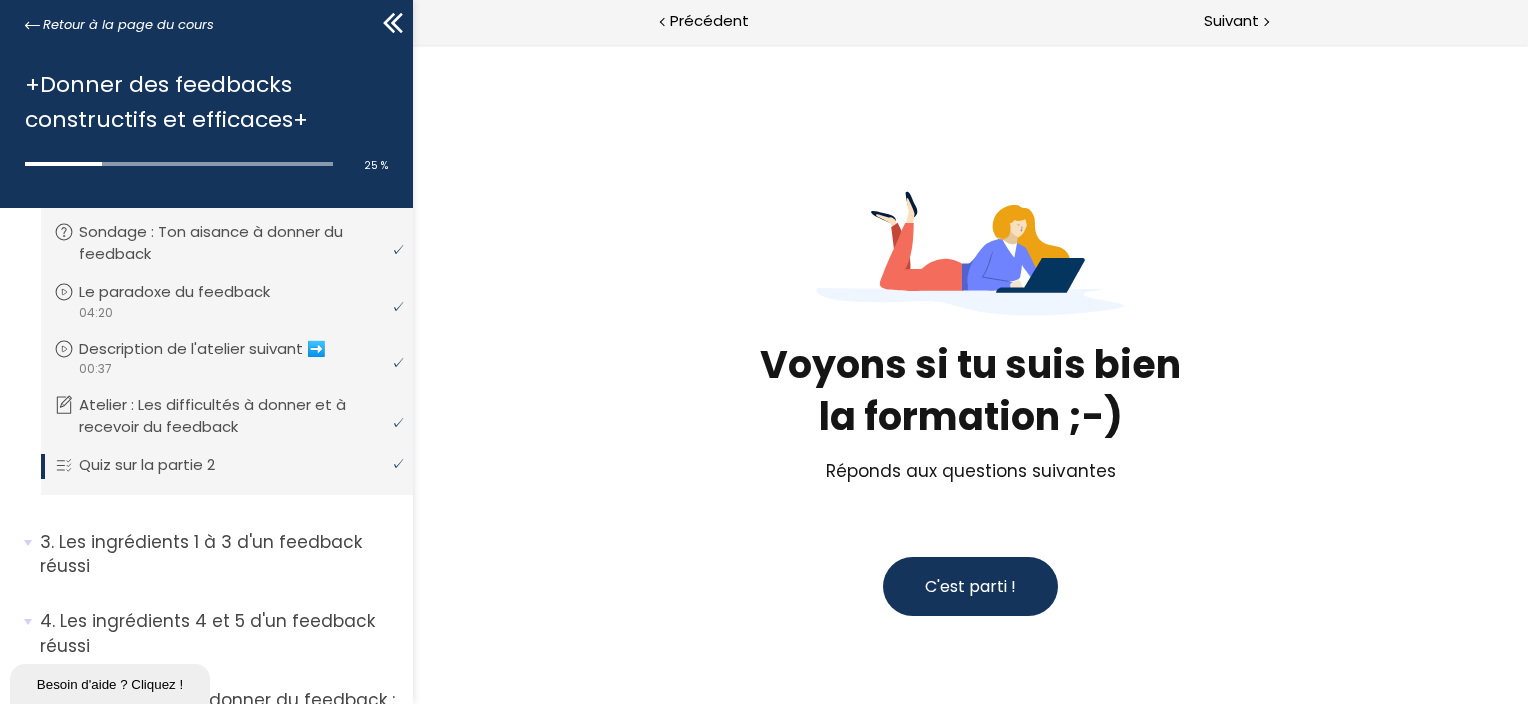 click on "C'est parti !" at bounding box center [969, 586] 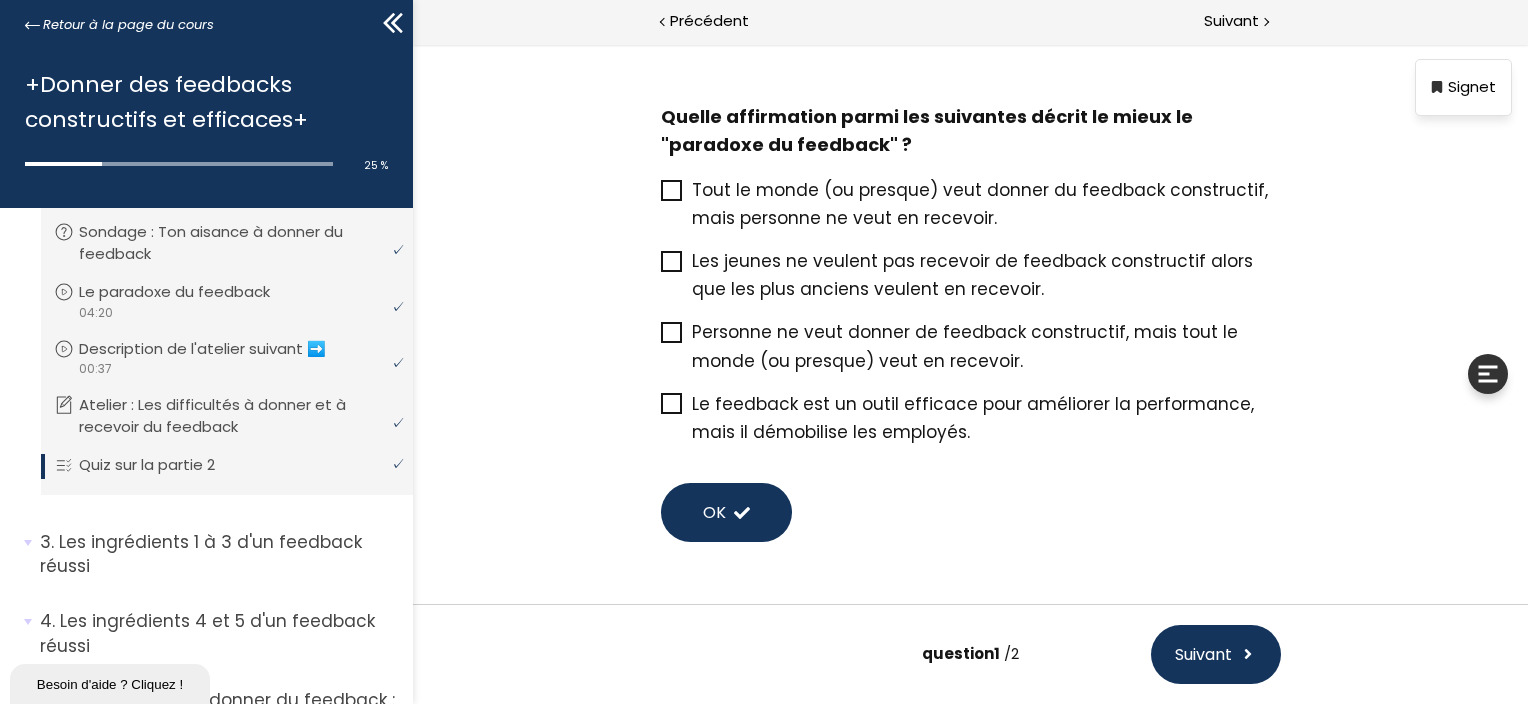 scroll, scrollTop: 124, scrollLeft: 0, axis: vertical 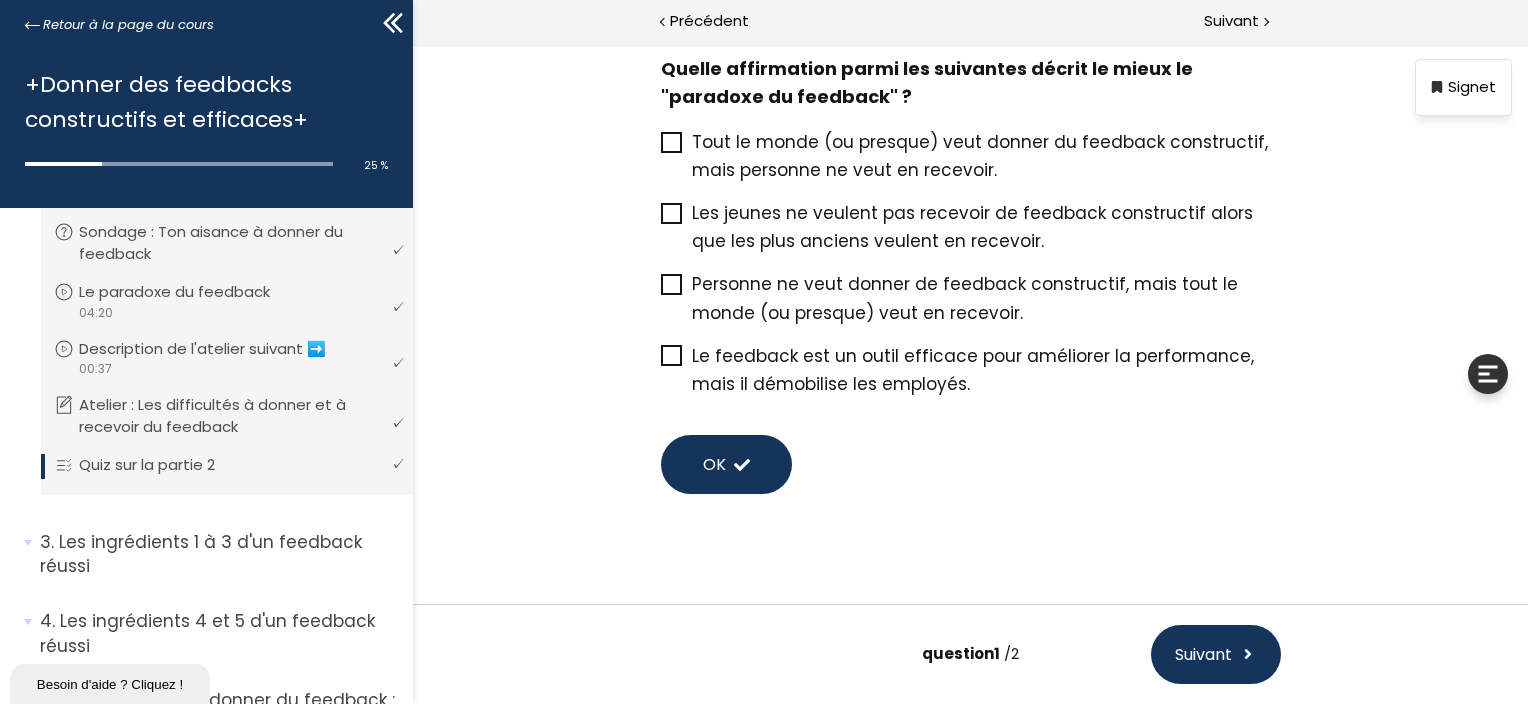 click 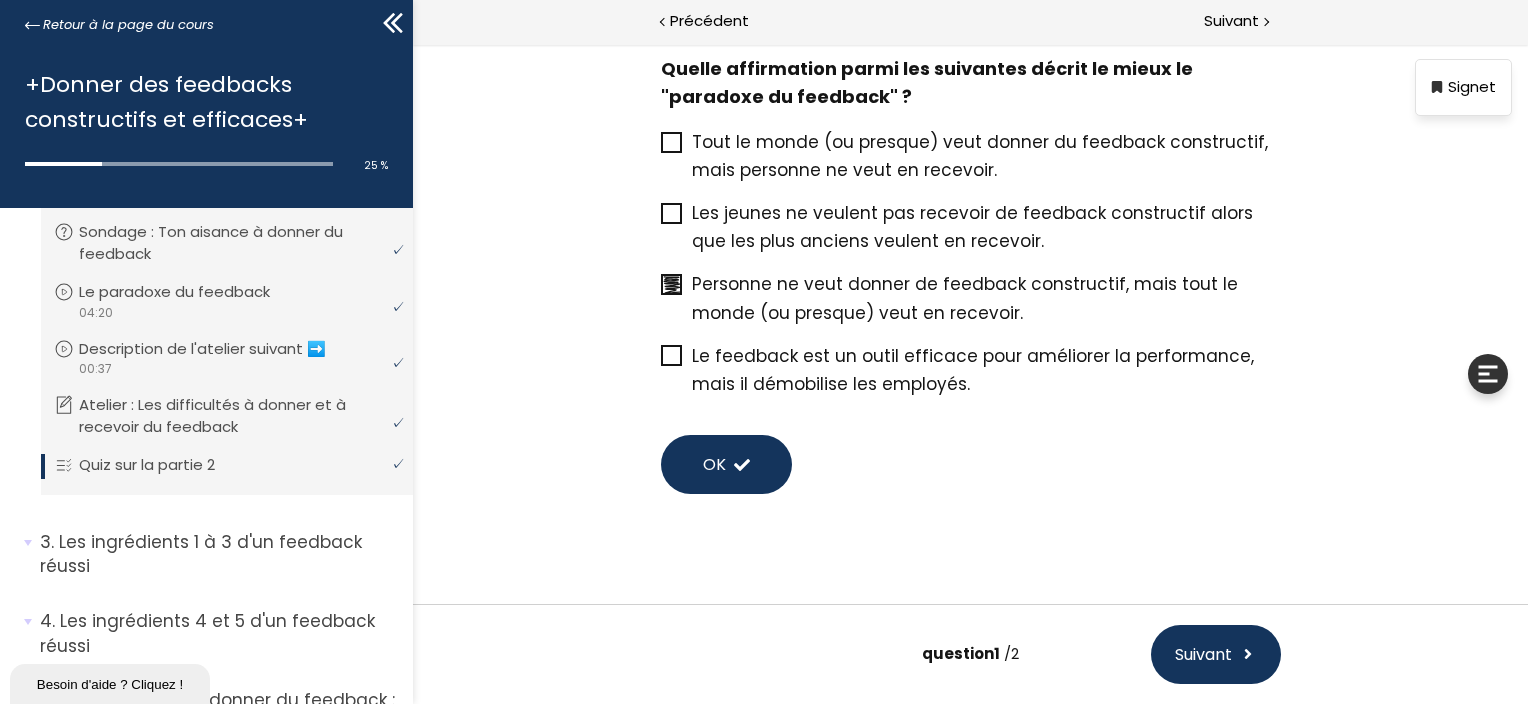 click on "OK" at bounding box center (725, 464) 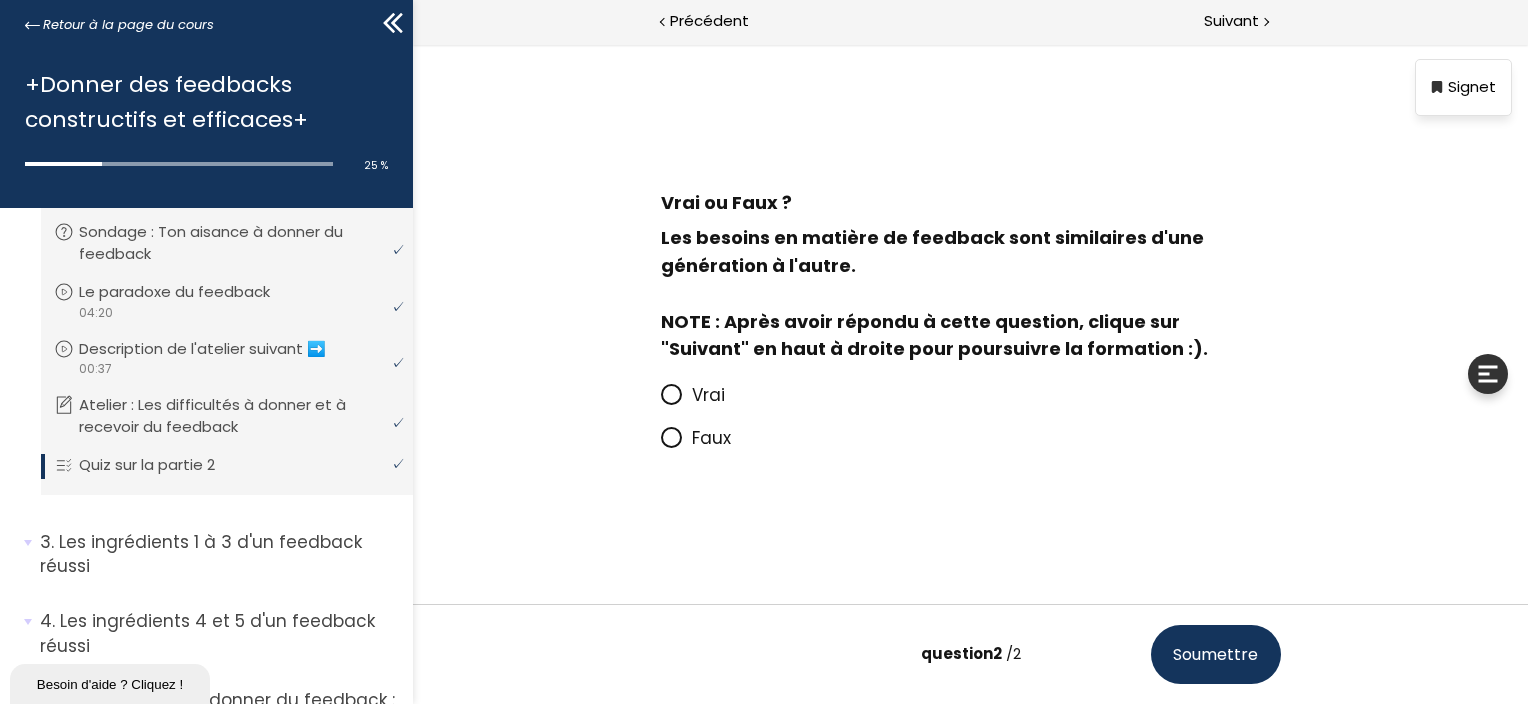 scroll, scrollTop: 0, scrollLeft: 0, axis: both 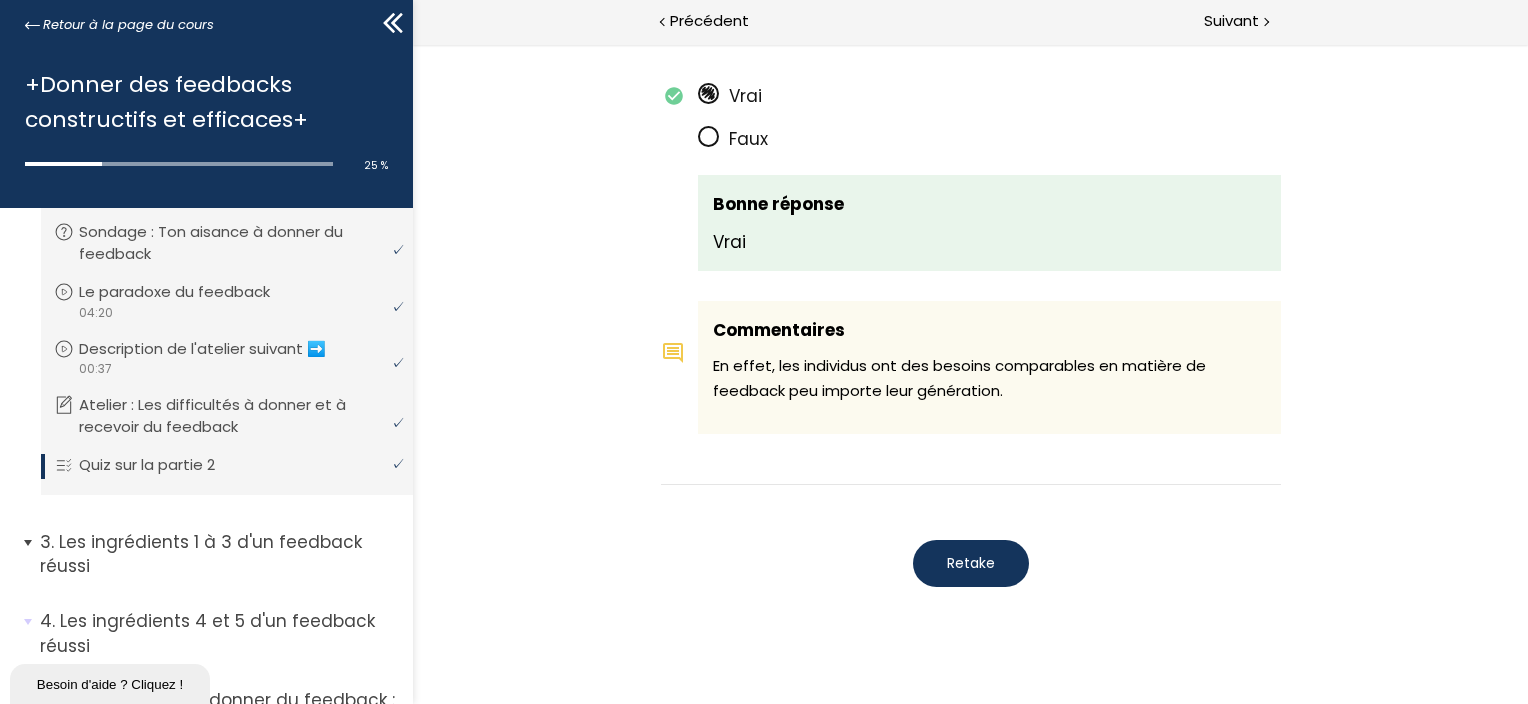 click on "Les ingrédients 1 à 3 d'un feedback réussi" at bounding box center (219, 554) 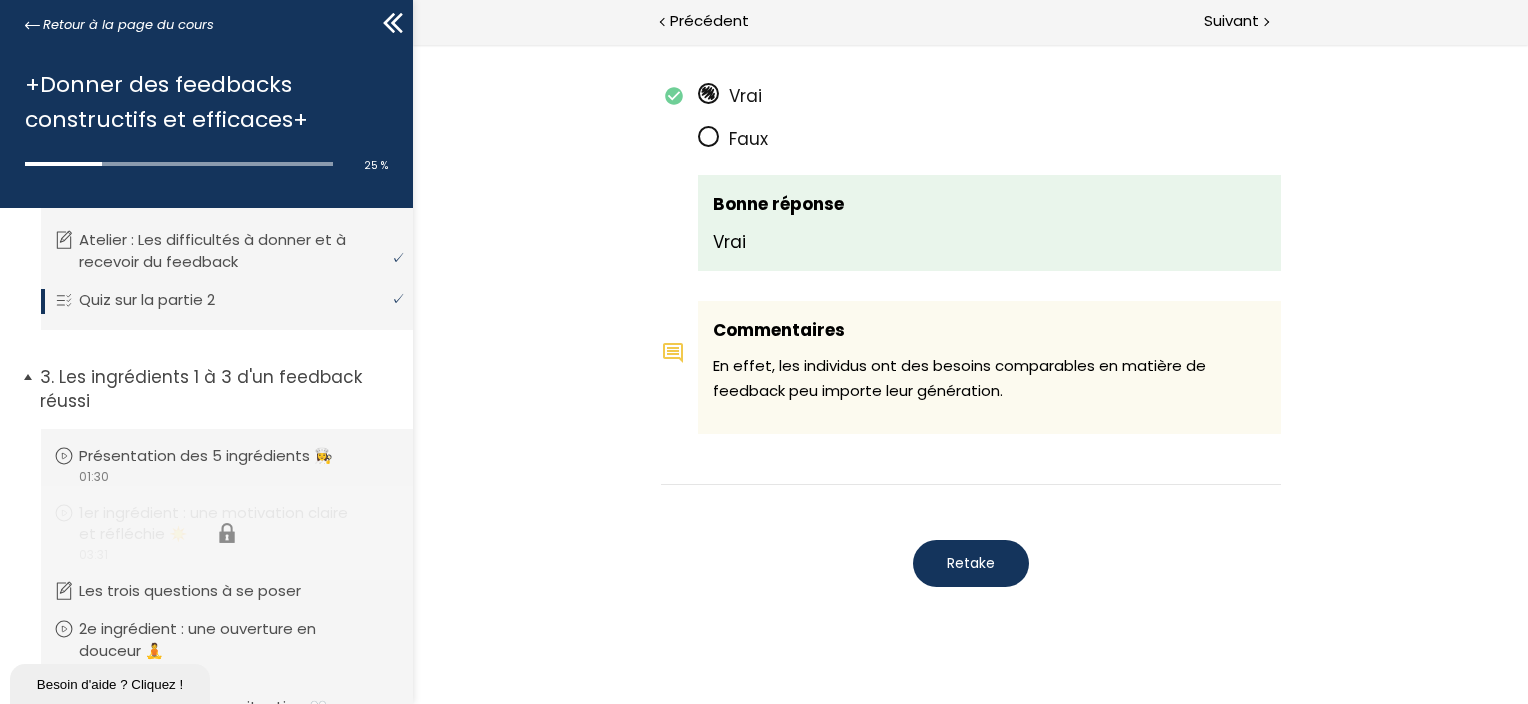 scroll, scrollTop: 777, scrollLeft: 0, axis: vertical 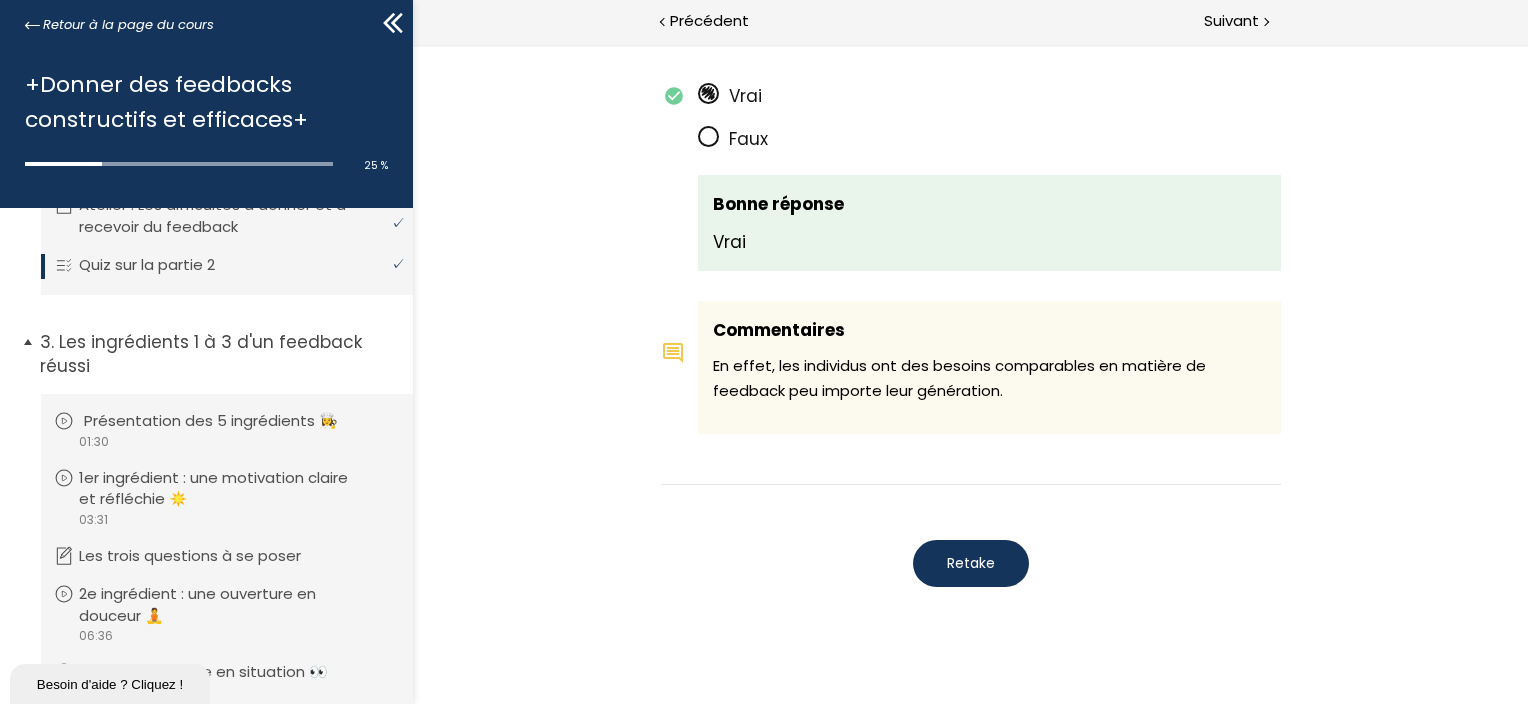 click on "video     01:30" at bounding box center [224, 441] 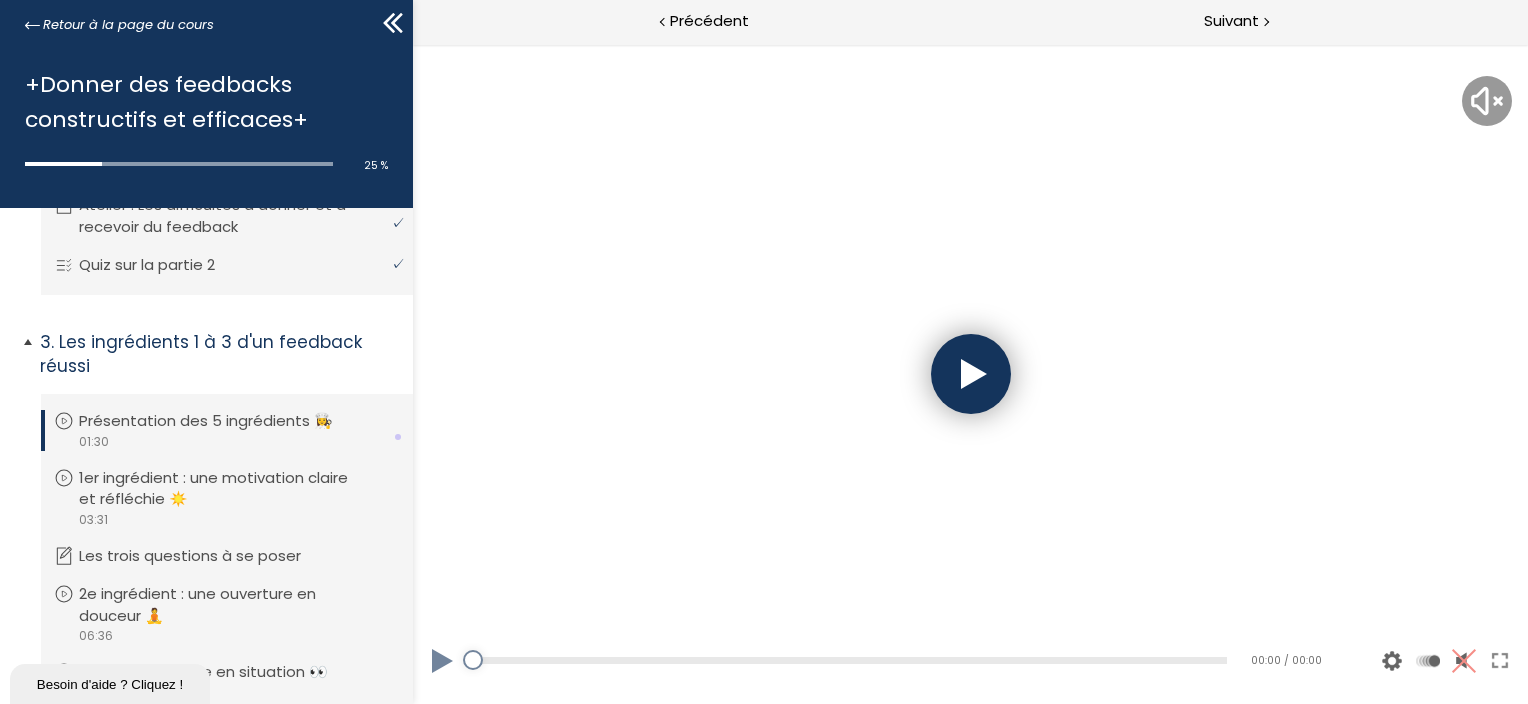 scroll, scrollTop: 0, scrollLeft: 0, axis: both 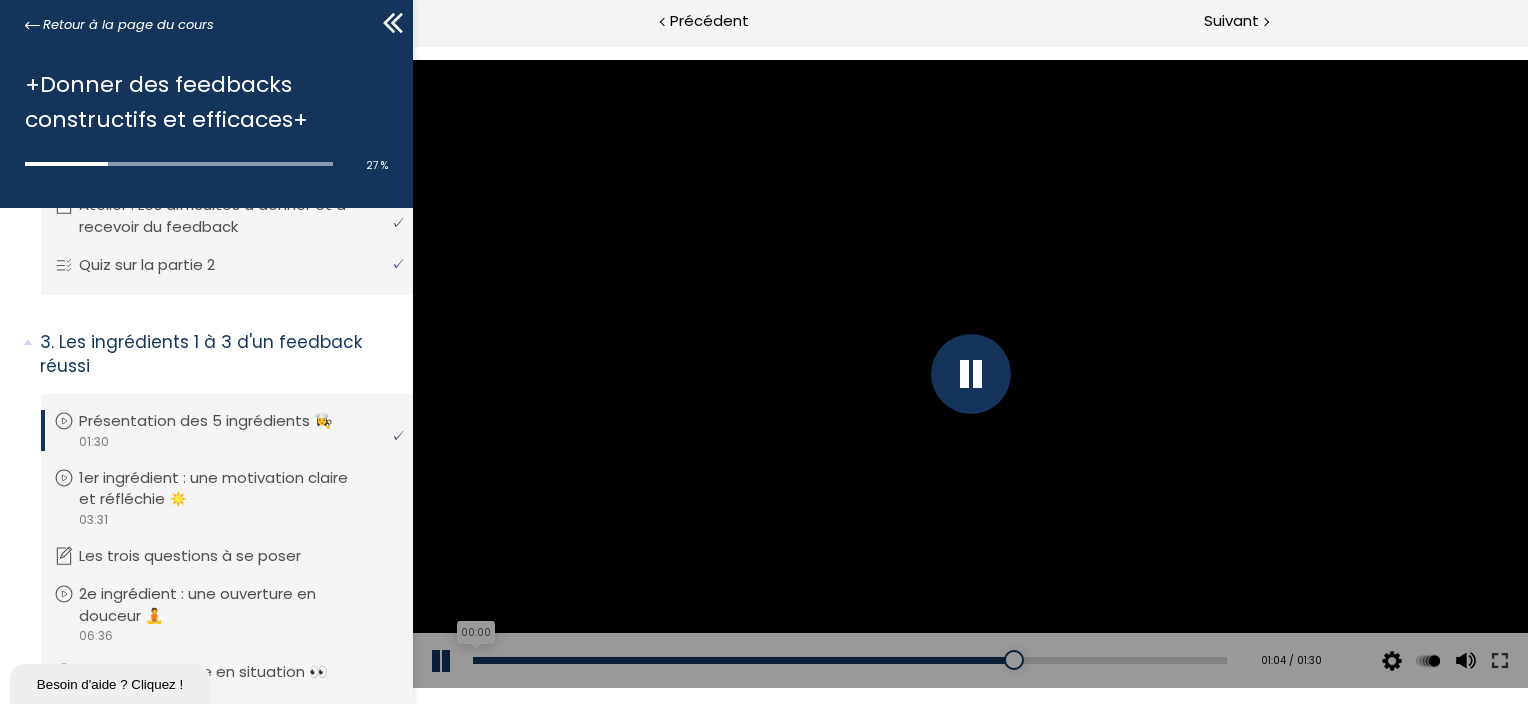 click on "00:00" at bounding box center (849, 660) 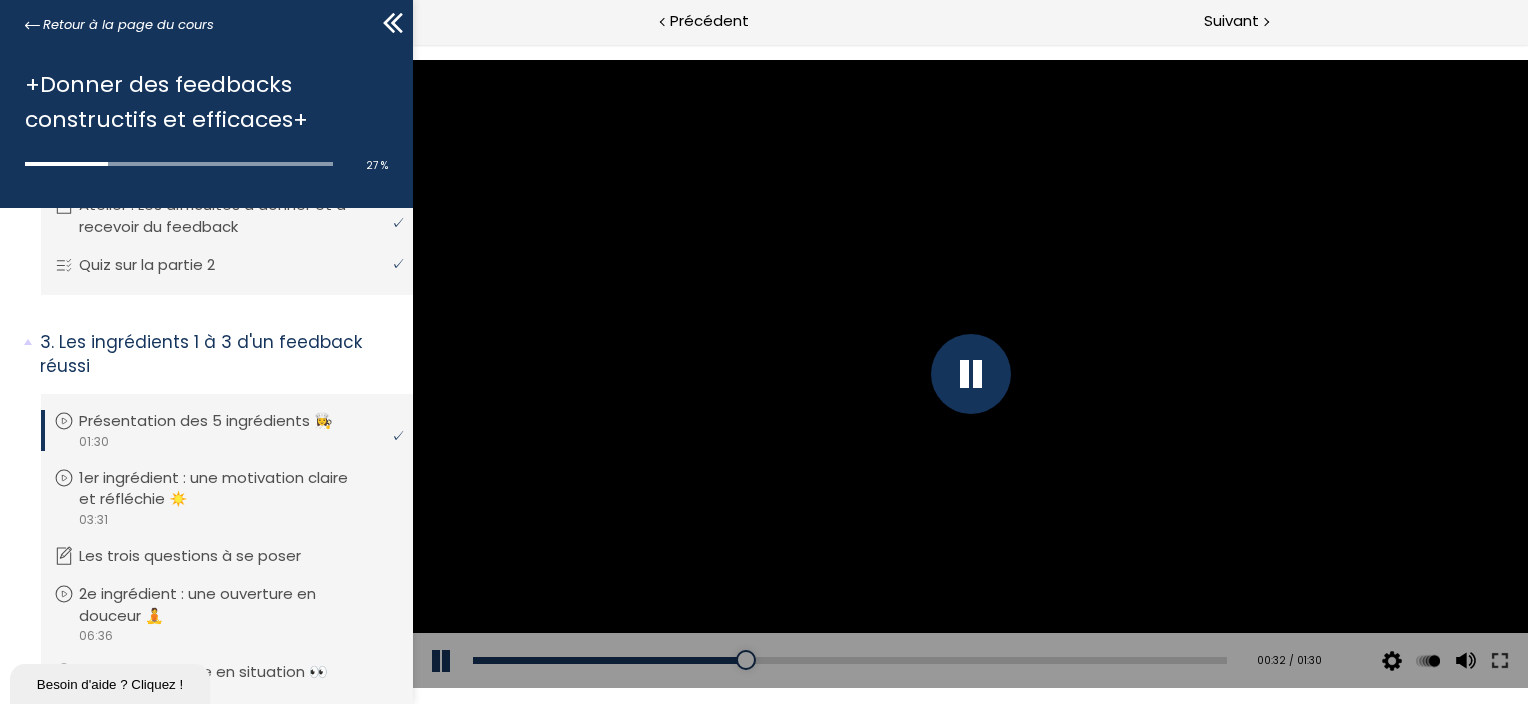 drag, startPoint x: 664, startPoint y: 659, endPoint x: 577, endPoint y: 648, distance: 87.69264 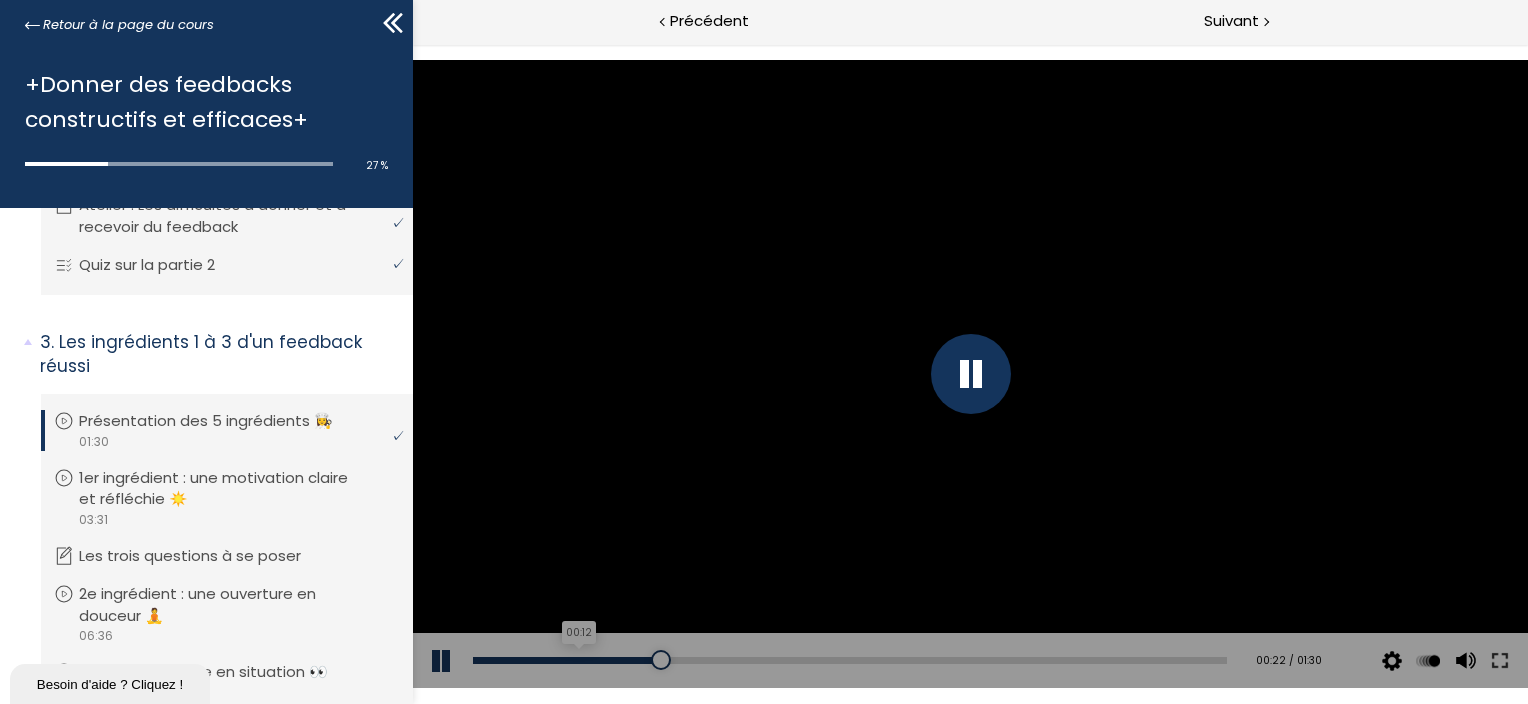 click on "00:12" at bounding box center (849, 660) 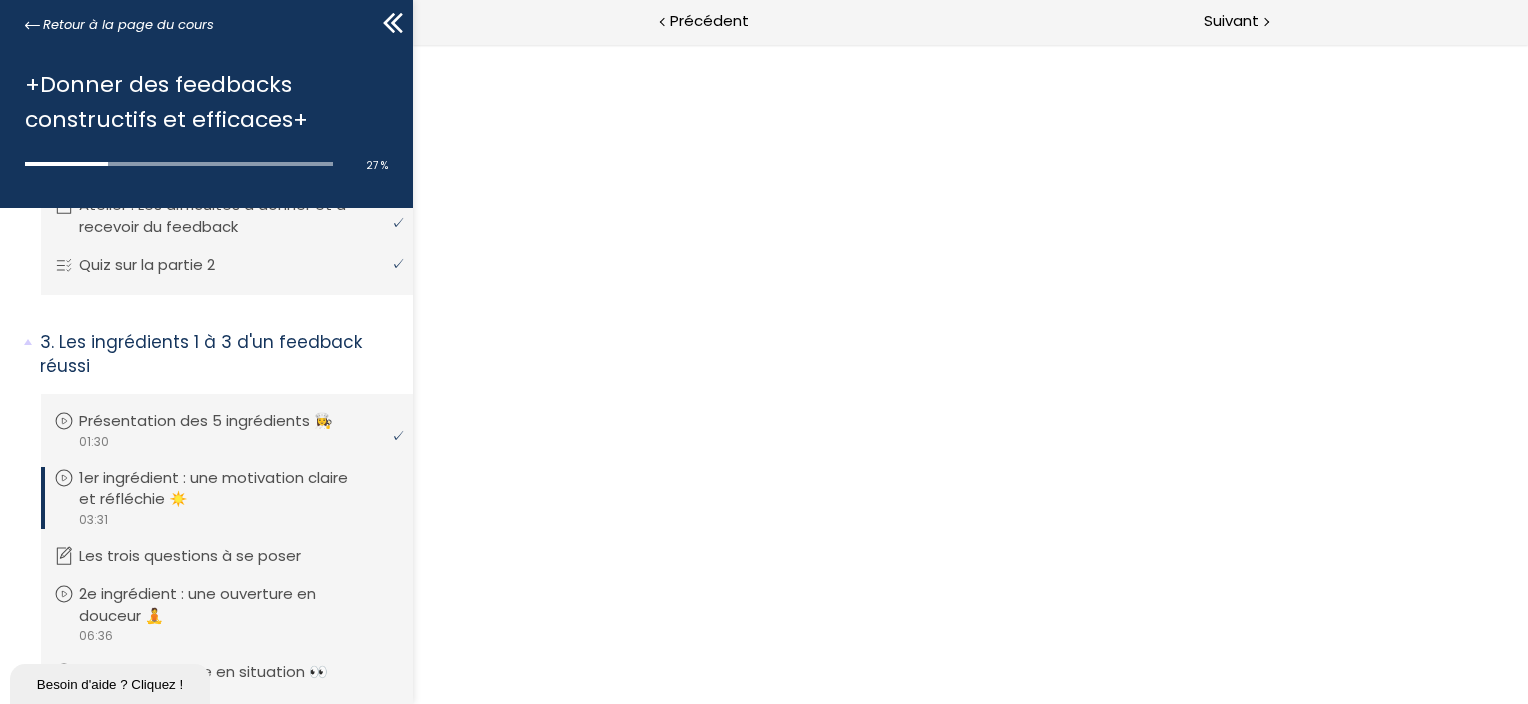 scroll, scrollTop: 0, scrollLeft: 0, axis: both 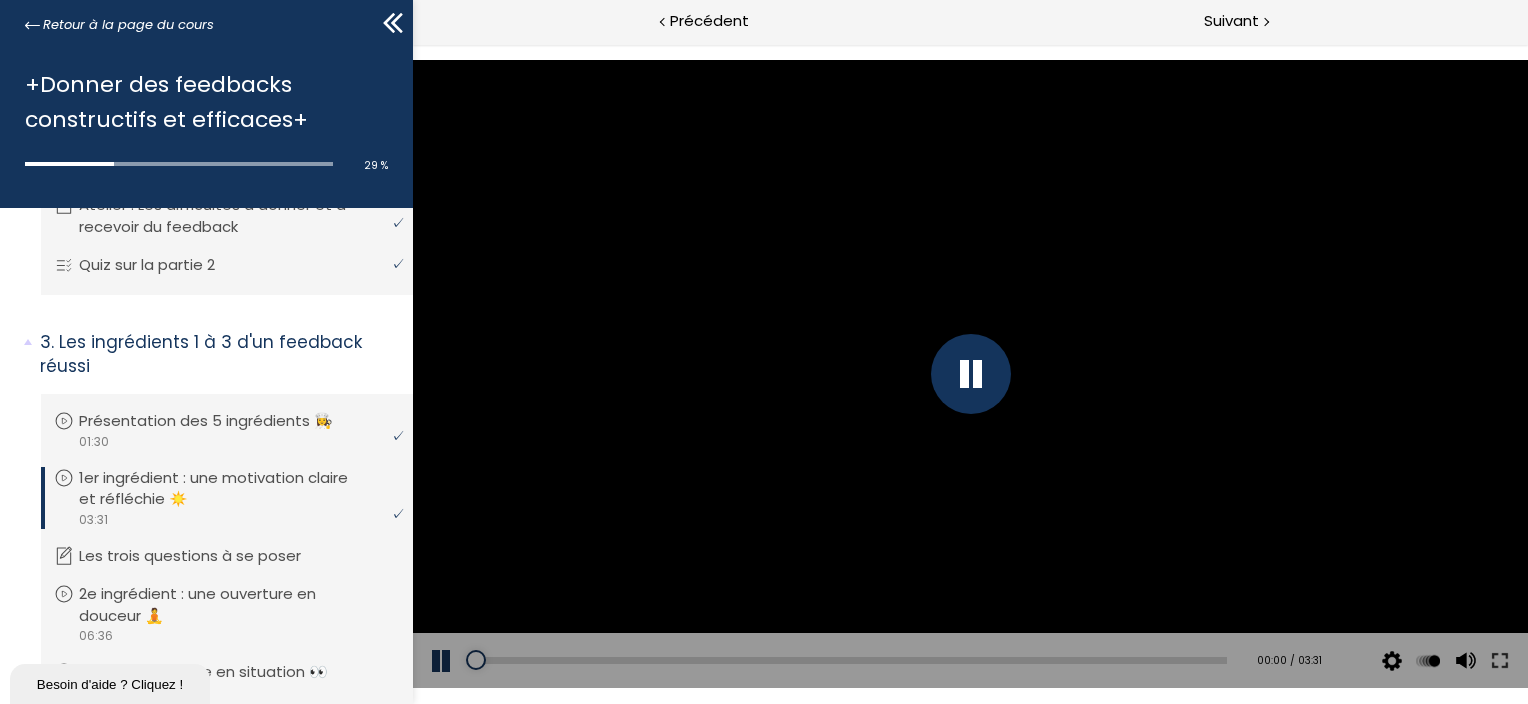 click at bounding box center [970, 374] 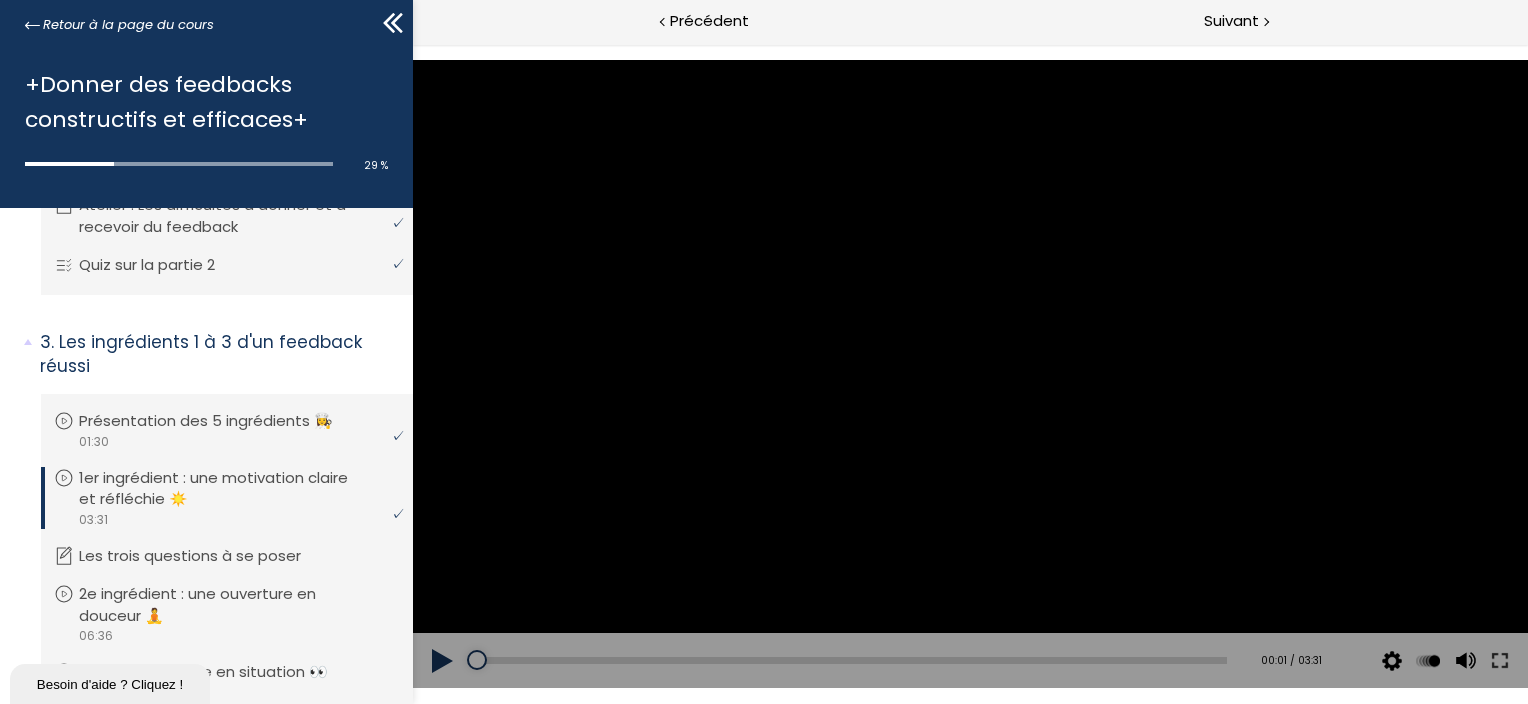 click at bounding box center (969, 373) 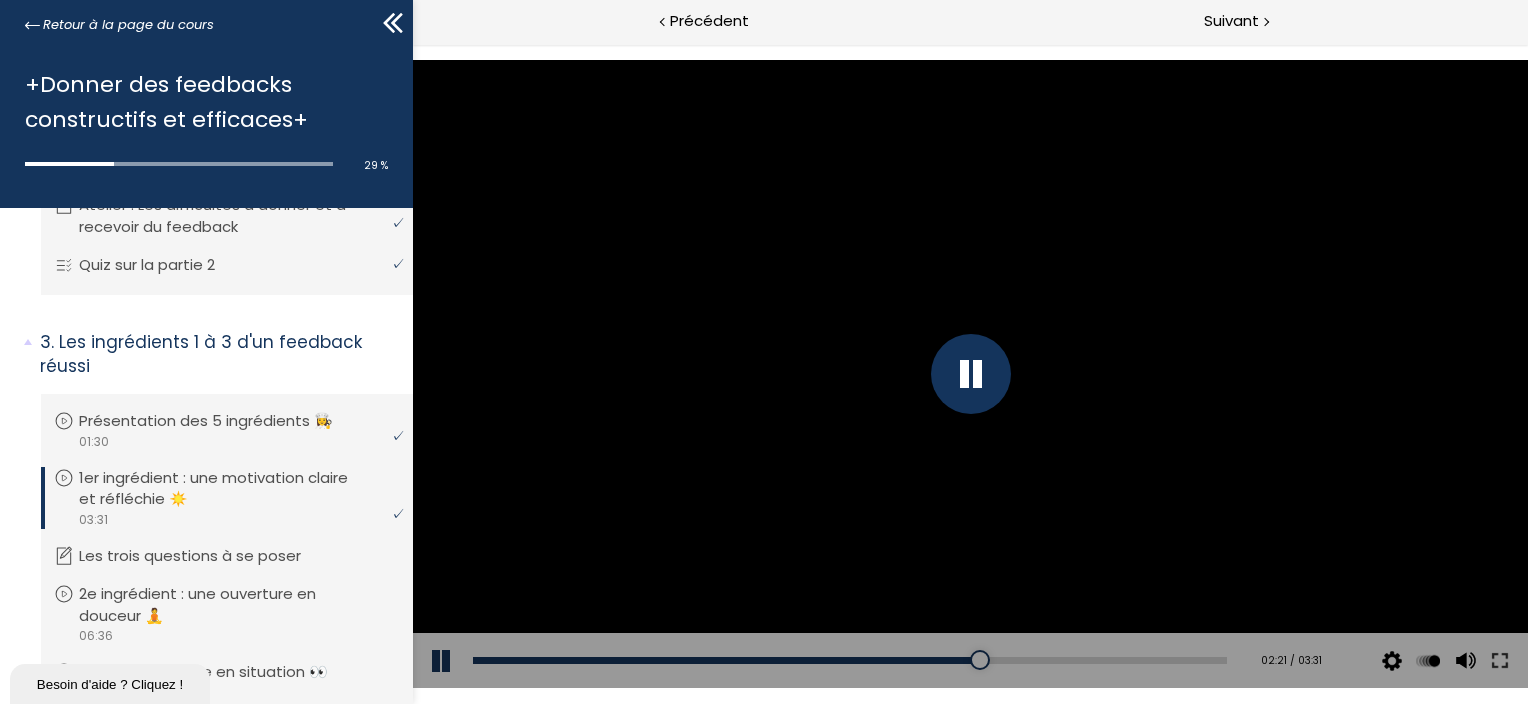 click at bounding box center [970, 374] 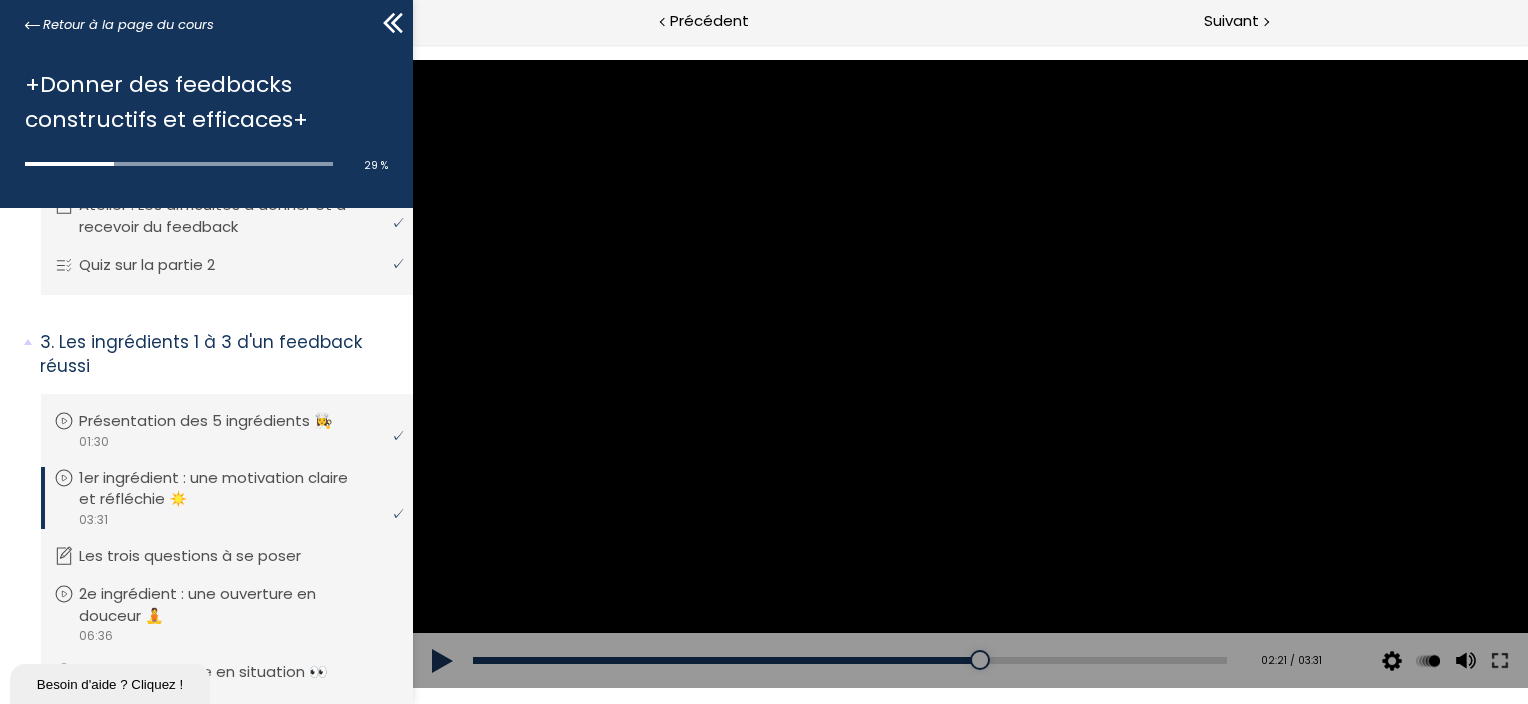 click at bounding box center [442, 661] 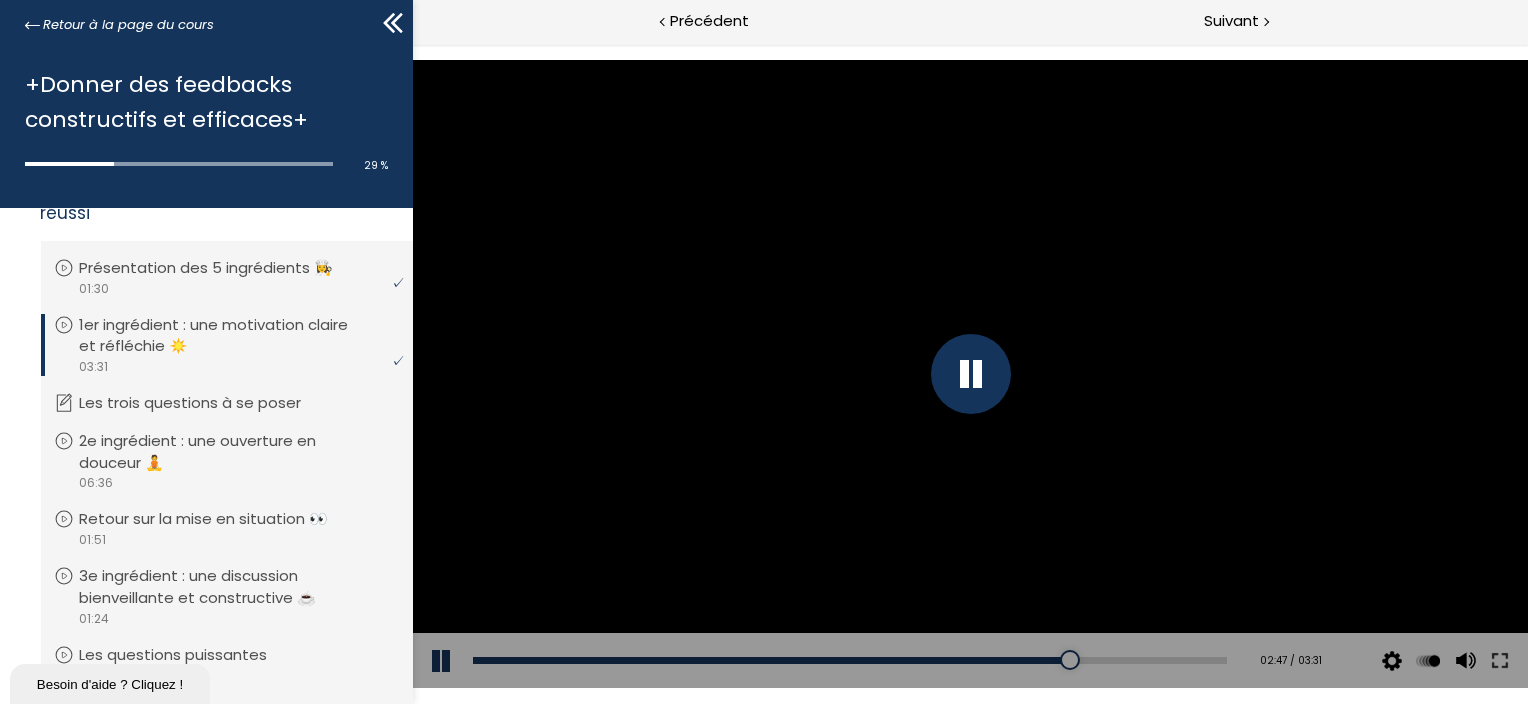 scroll, scrollTop: 977, scrollLeft: 0, axis: vertical 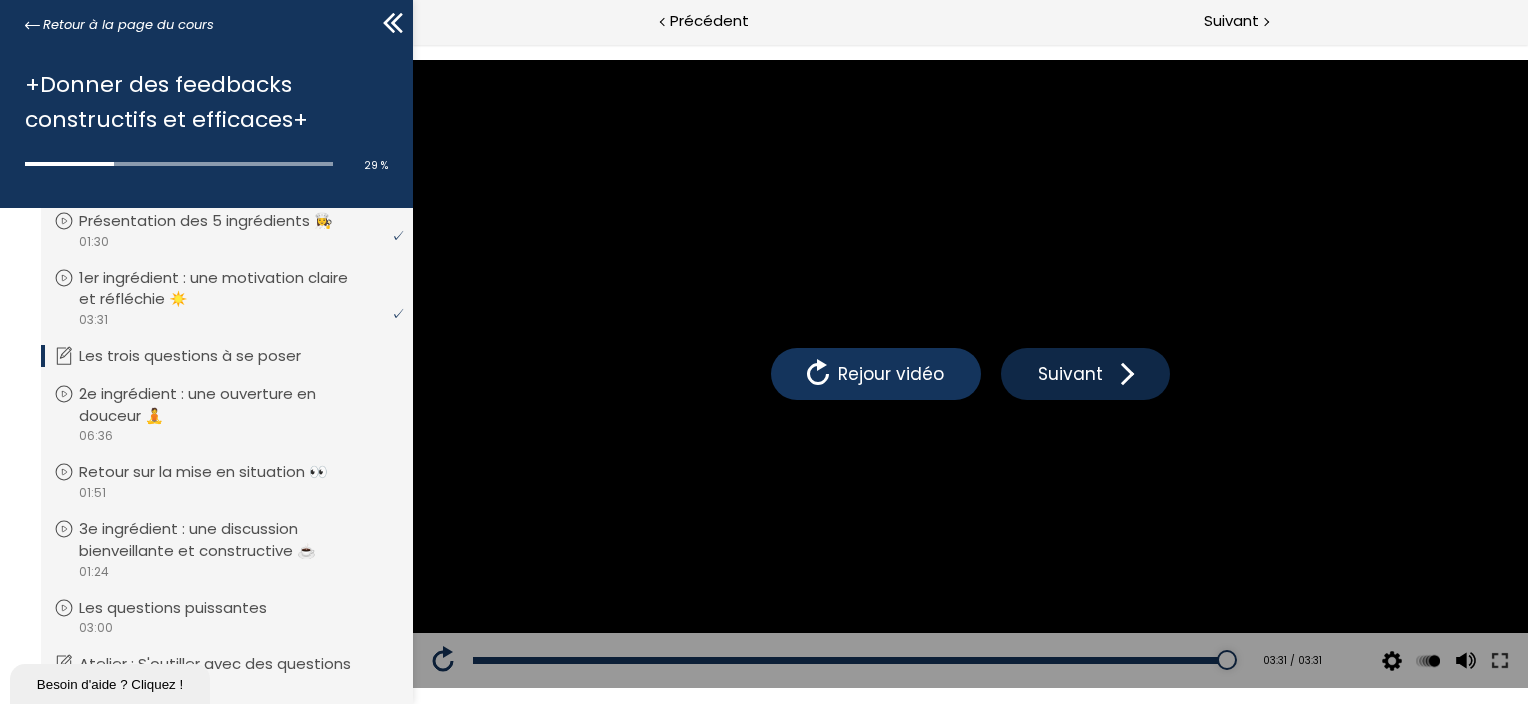 click on "Suivant" at bounding box center [1069, 374] 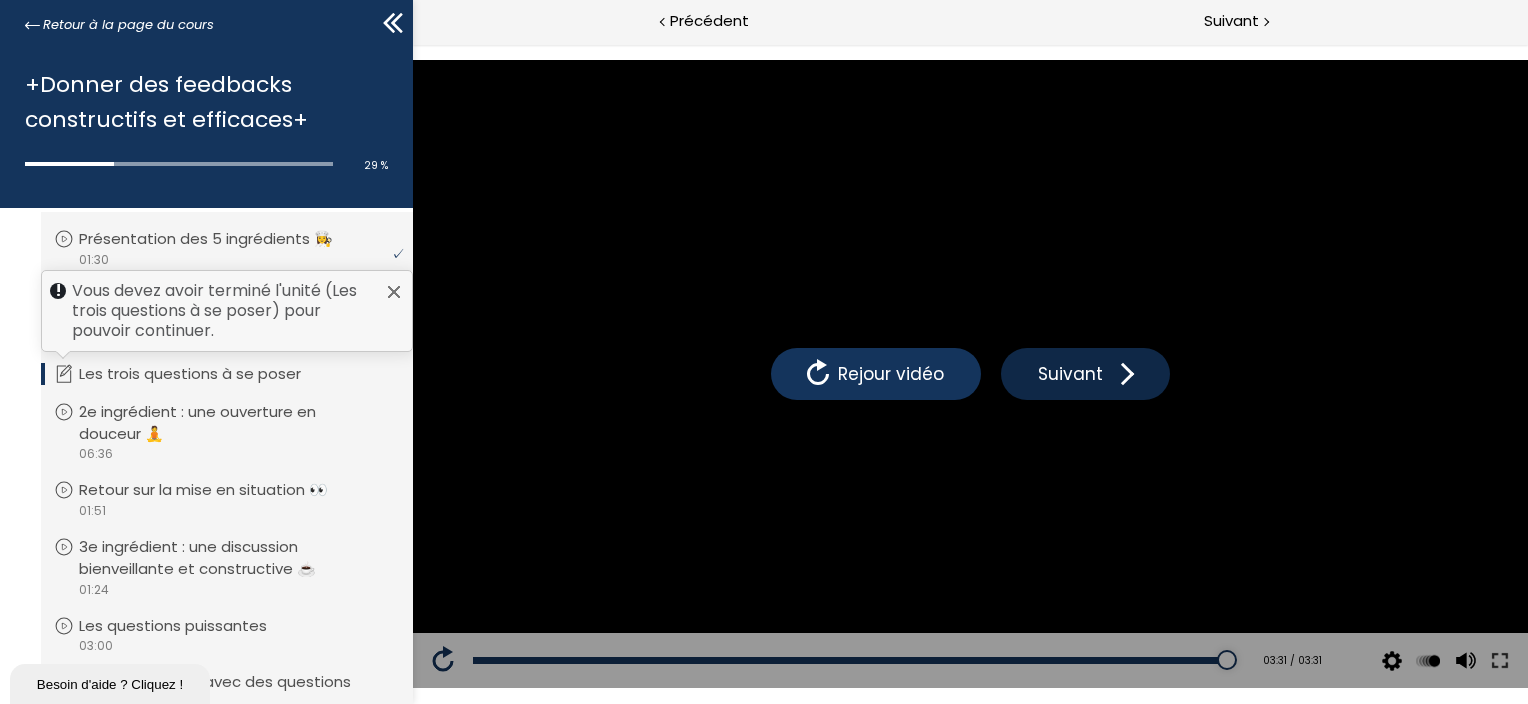 scroll, scrollTop: 957, scrollLeft: 0, axis: vertical 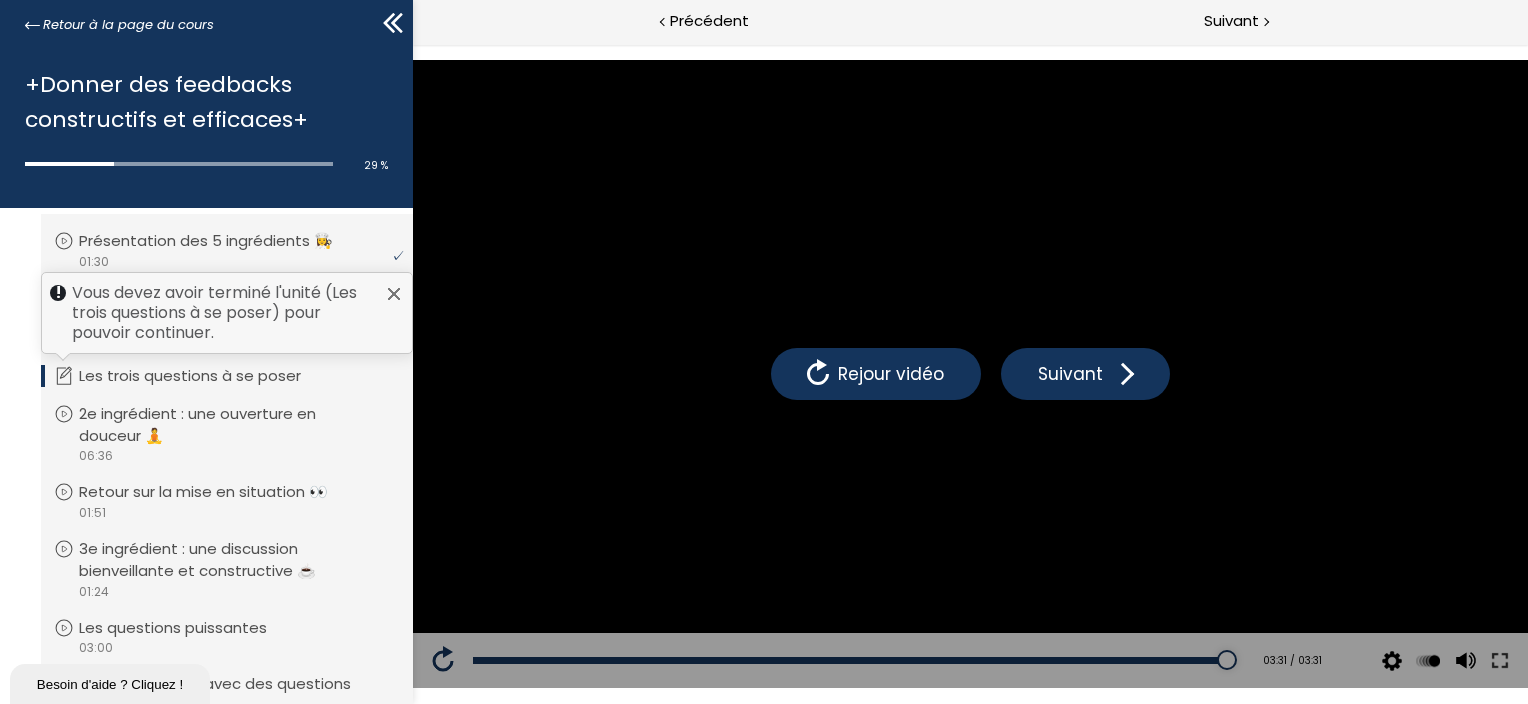 click on "Vous devez avoir terminé l'unité (Les trois questions à se poser) pour pouvoir continuer." at bounding box center (227, 313) 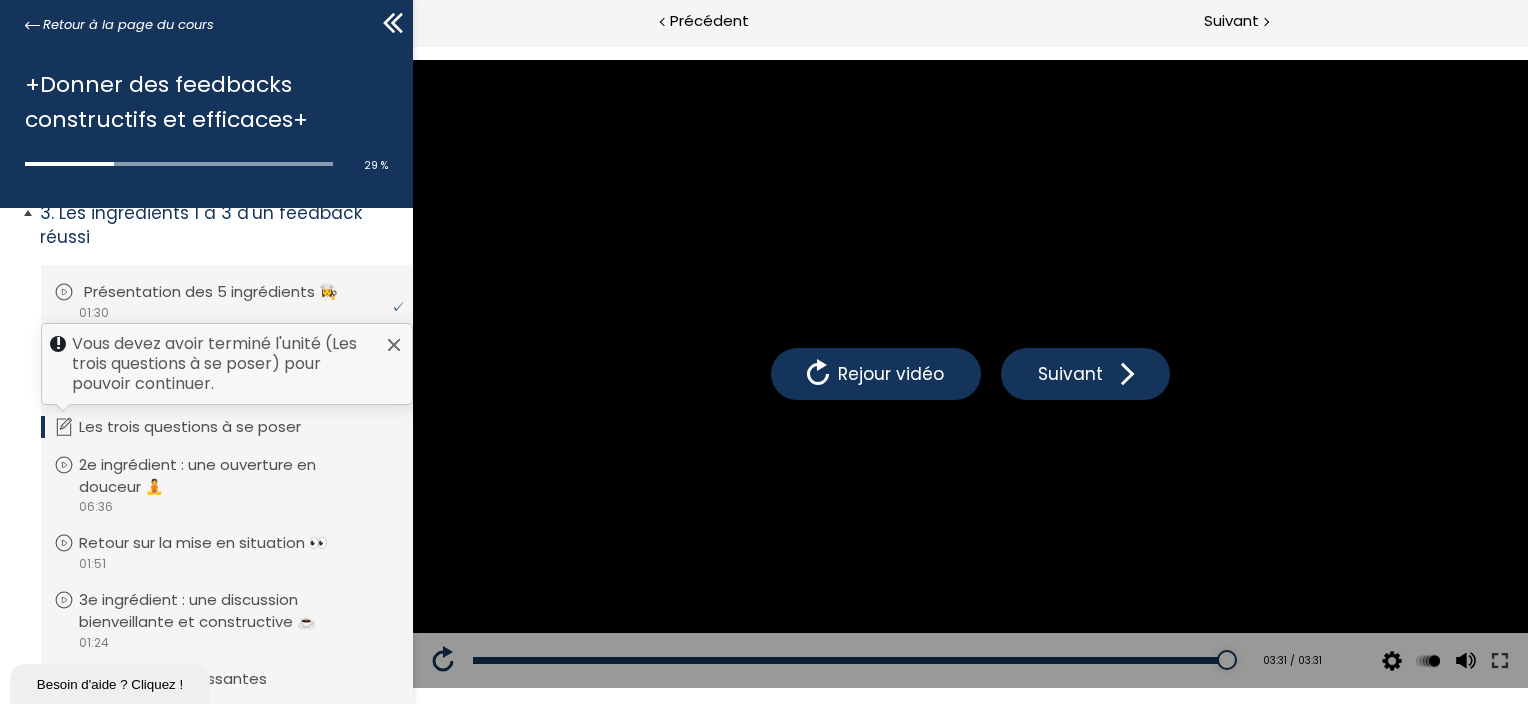 scroll, scrollTop: 857, scrollLeft: 0, axis: vertical 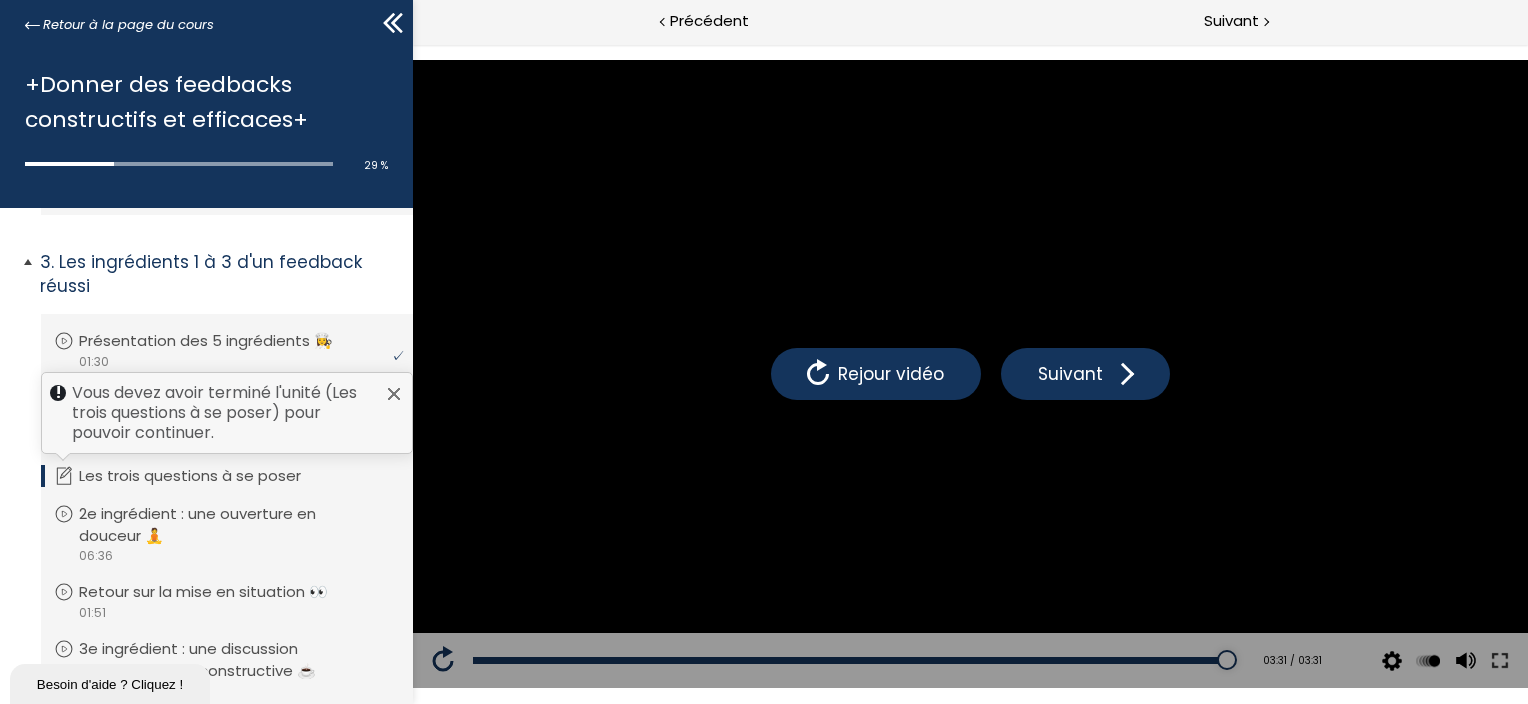click at bounding box center [394, 394] 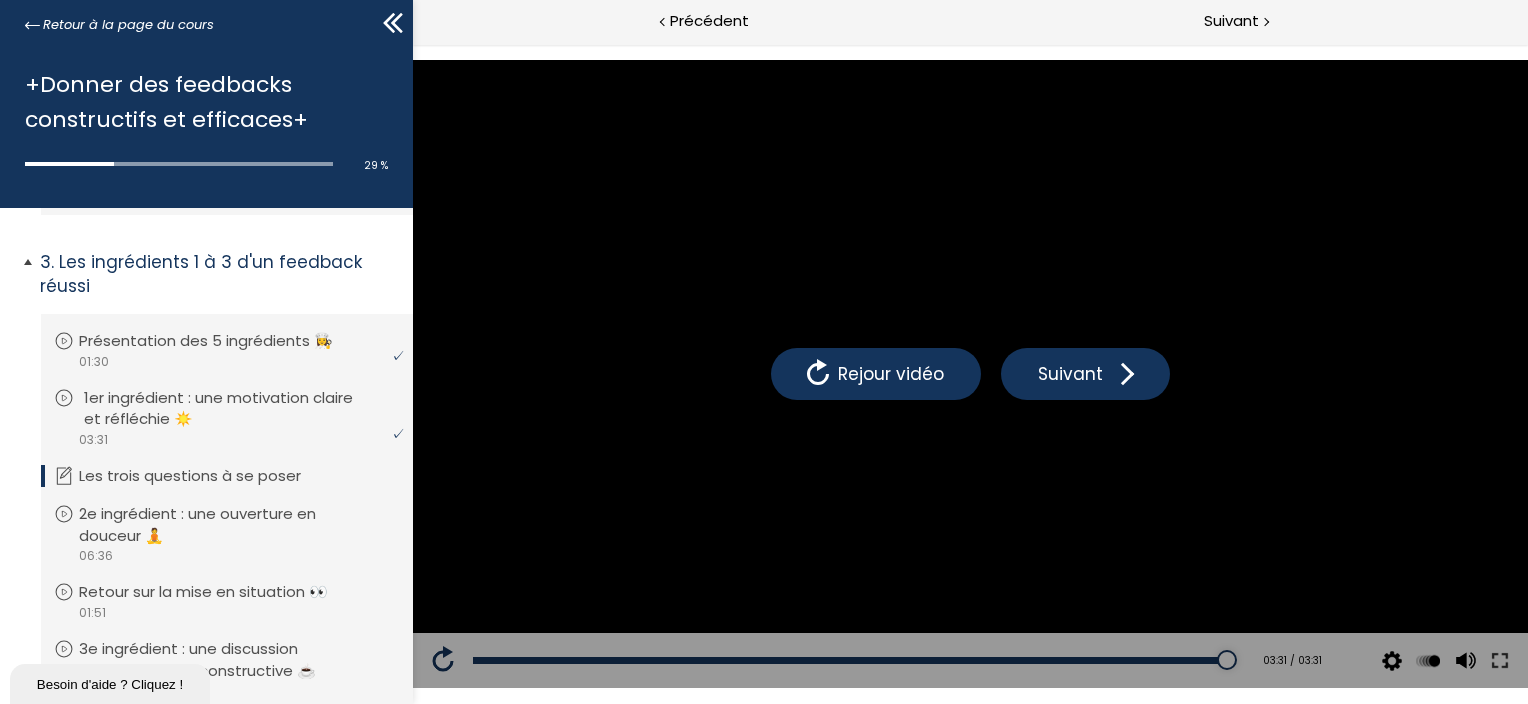 click on "1er ingrédient : une motivation claire et réfléchie ☀️" at bounding box center (242, 409) 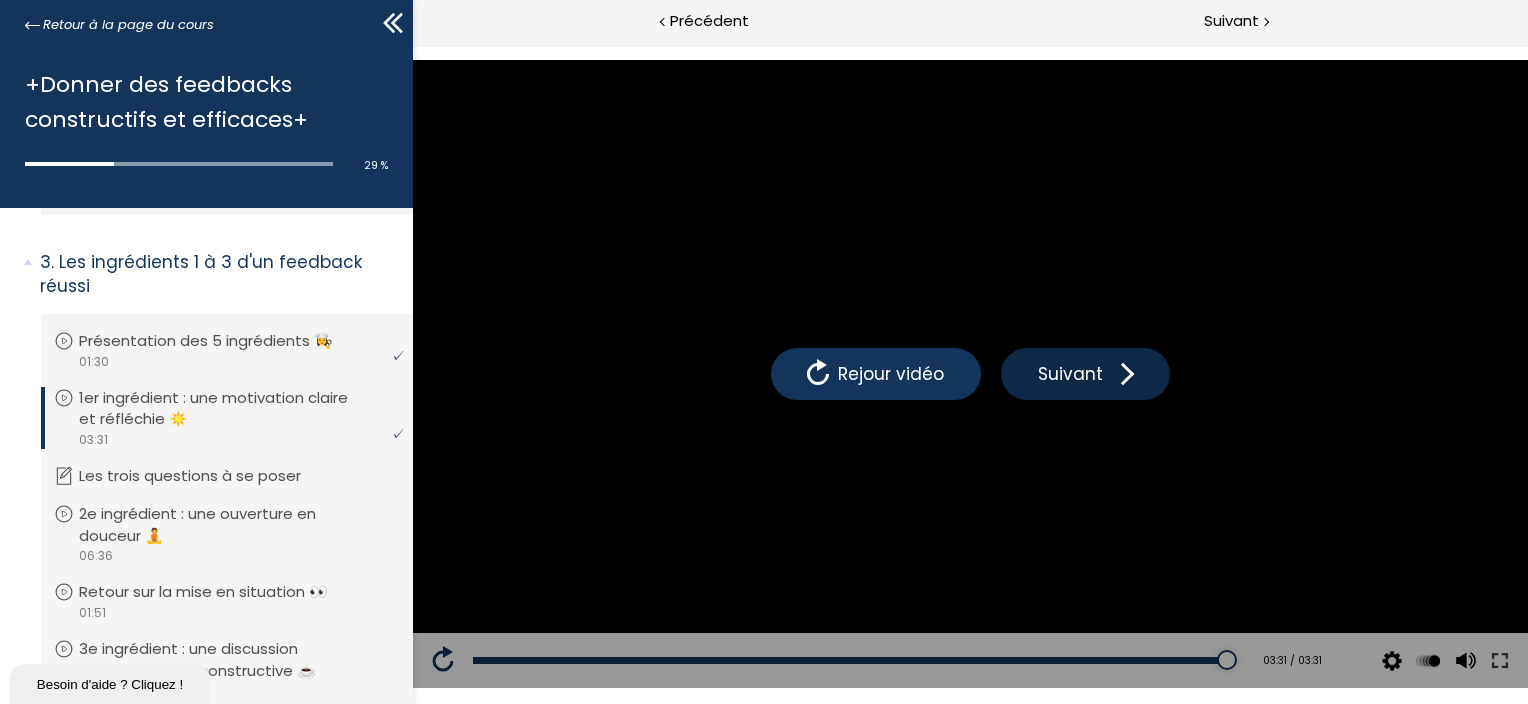click on "Suivant" at bounding box center (1069, 374) 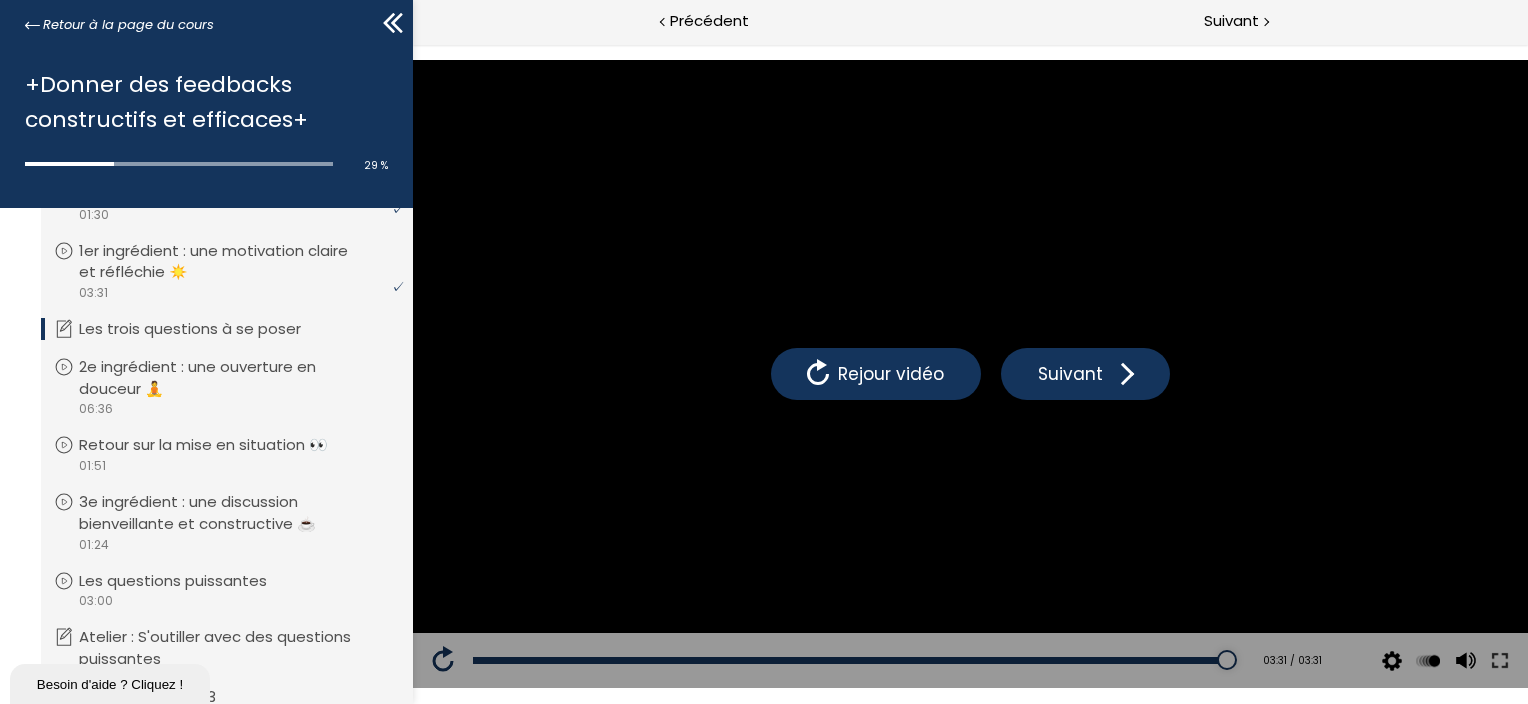 scroll, scrollTop: 957, scrollLeft: 0, axis: vertical 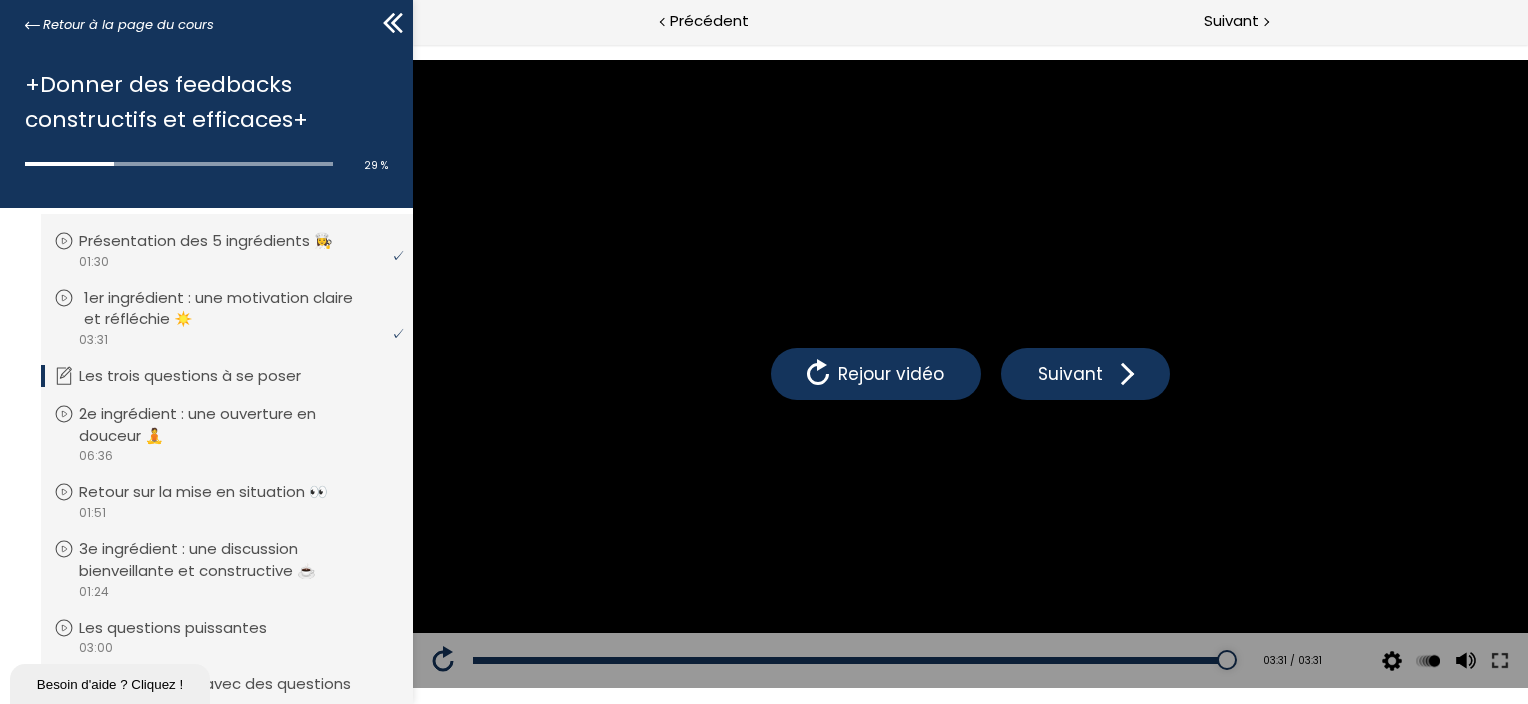 click on "1er ingrédient : une motivation claire et réfléchie ☀️" at bounding box center (242, 309) 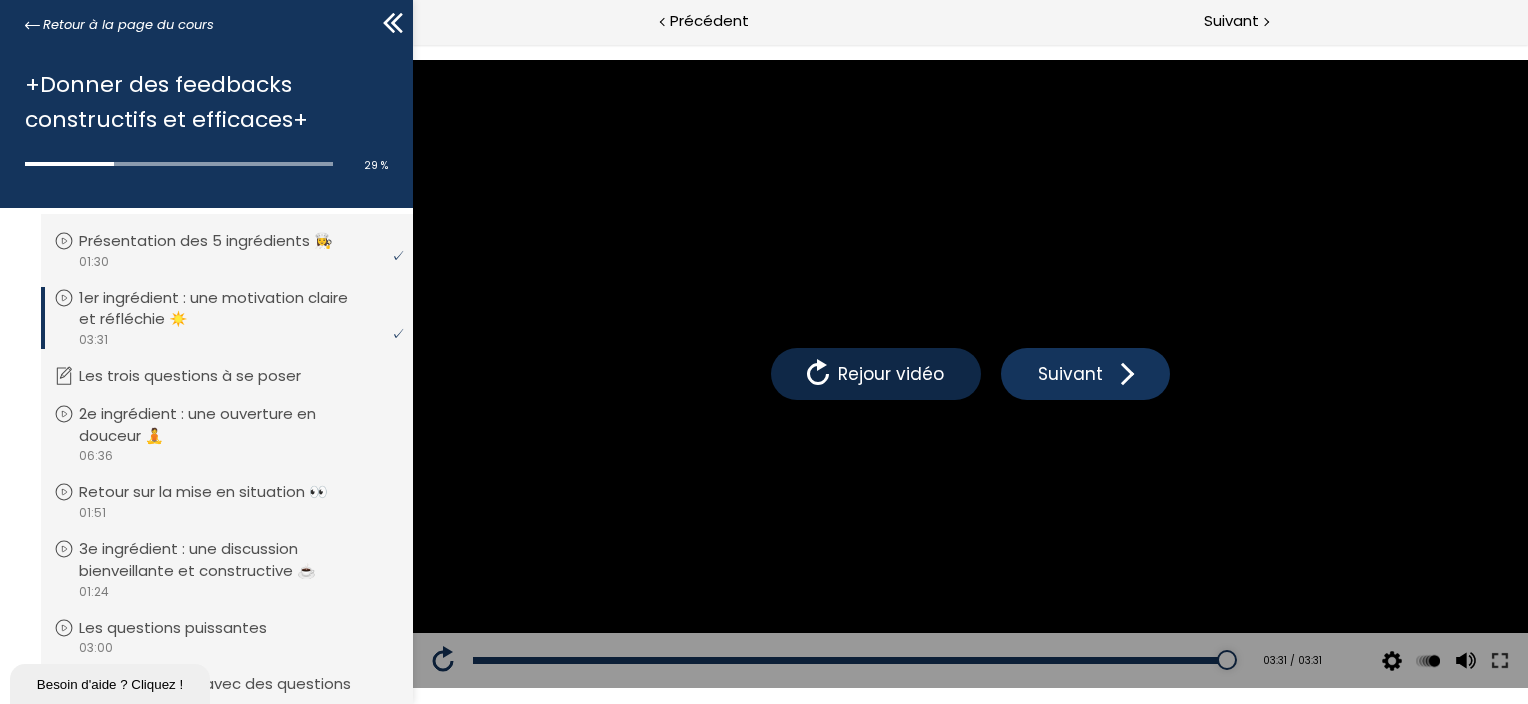 click on "Rejour vidéo" at bounding box center (875, 374) 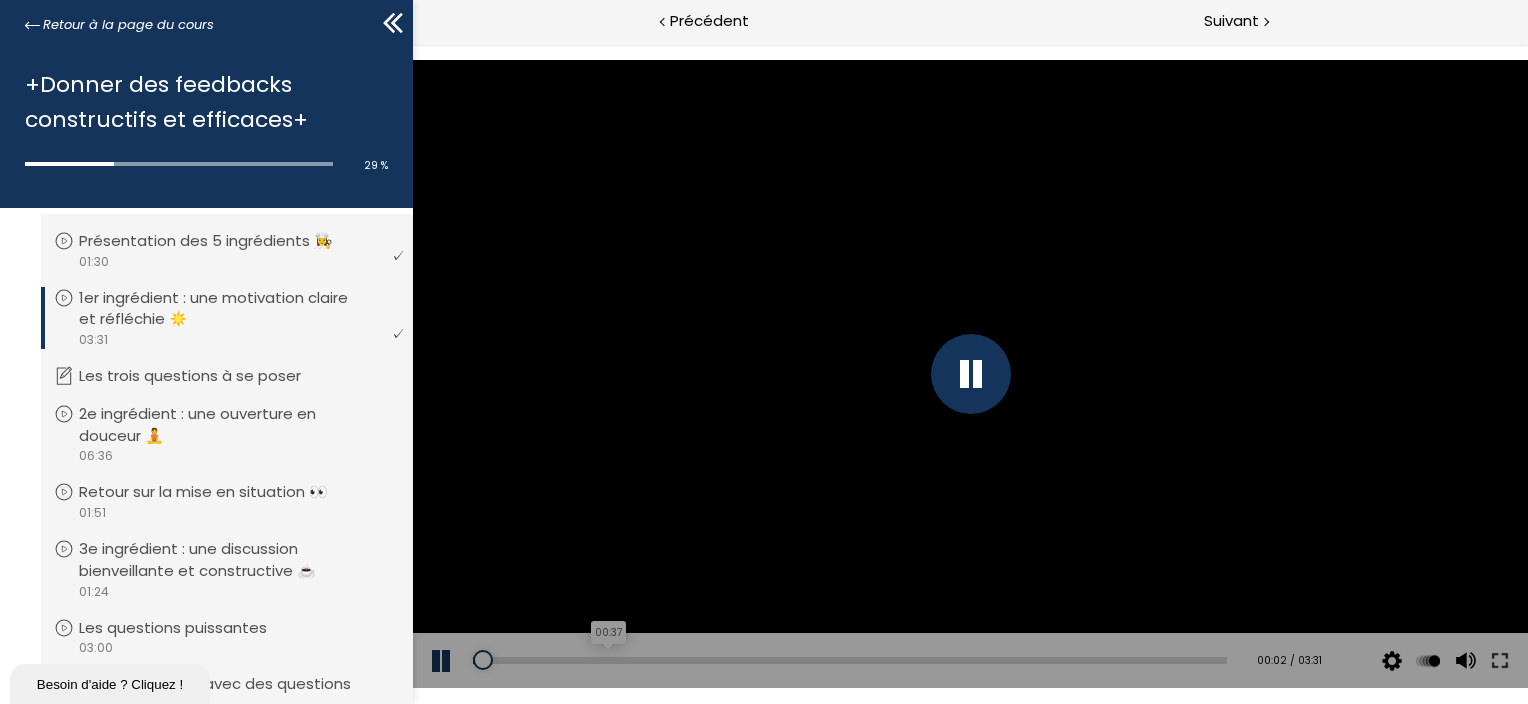 click on "00:37" at bounding box center [849, 660] 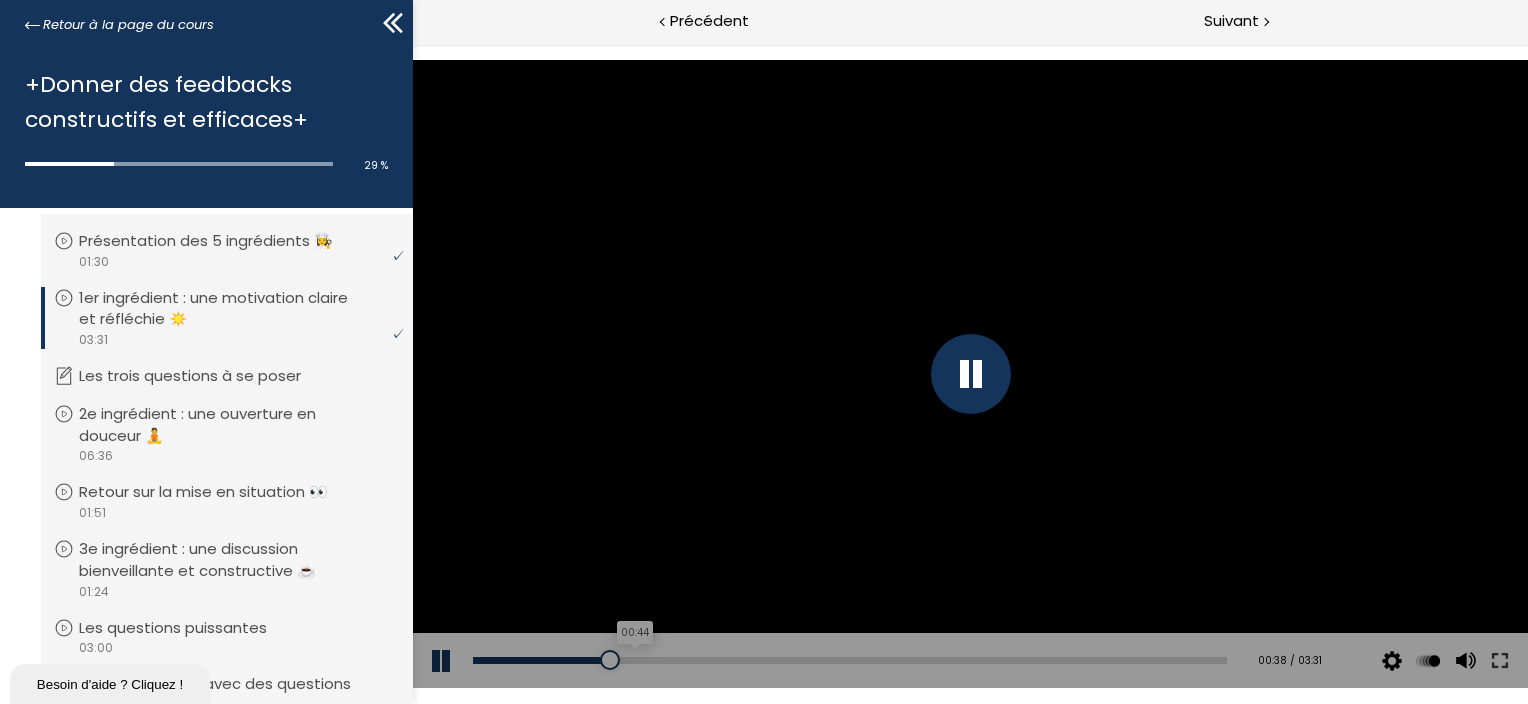 click on "00:44" at bounding box center [849, 660] 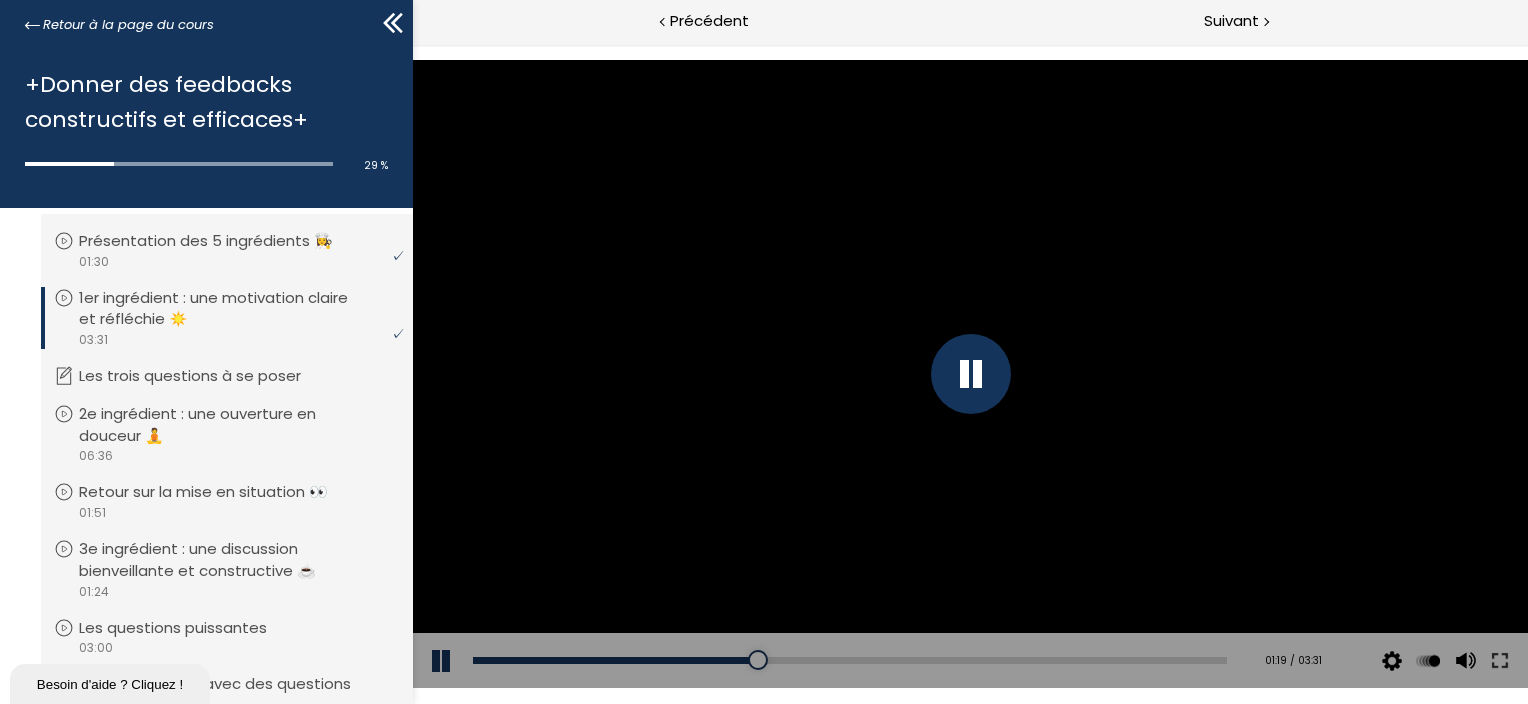 click at bounding box center [969, 373] 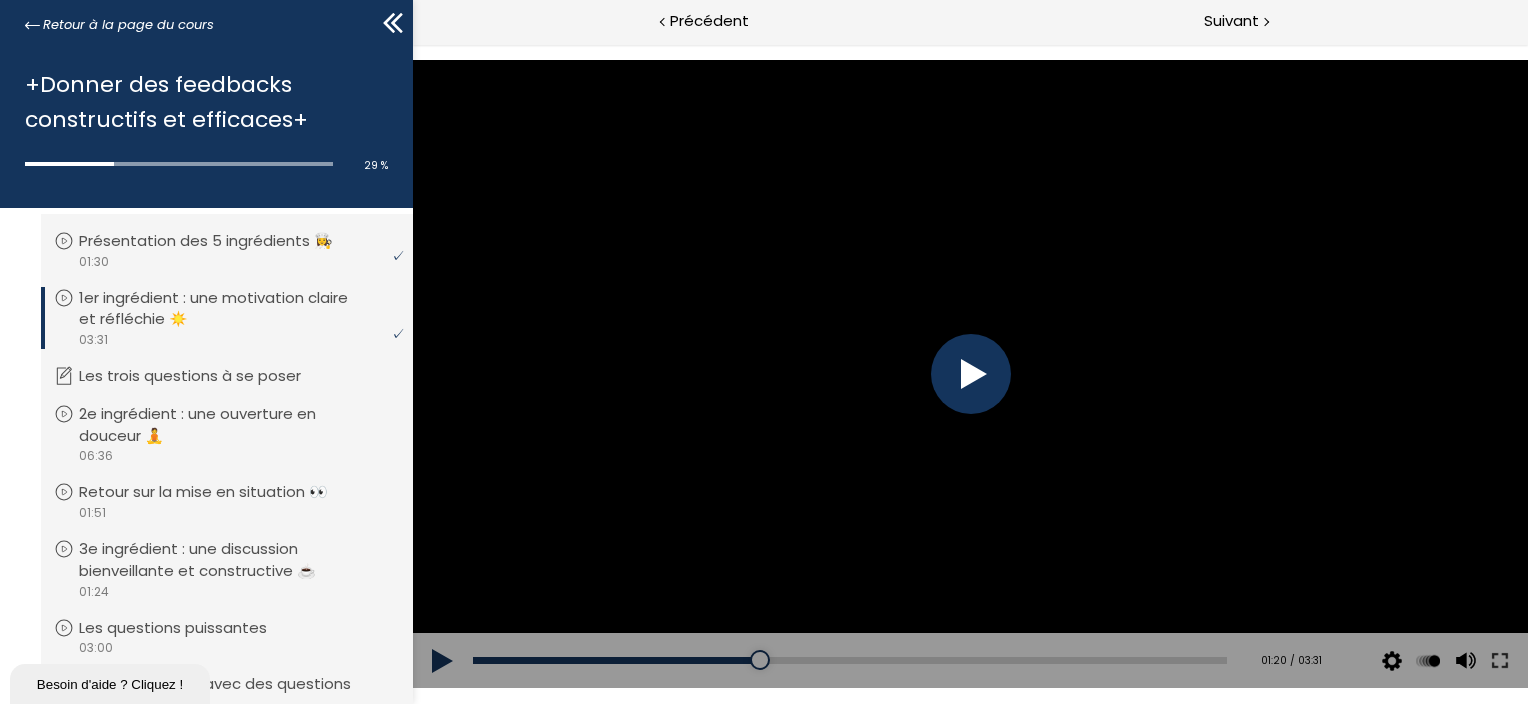 click at bounding box center (969, 373) 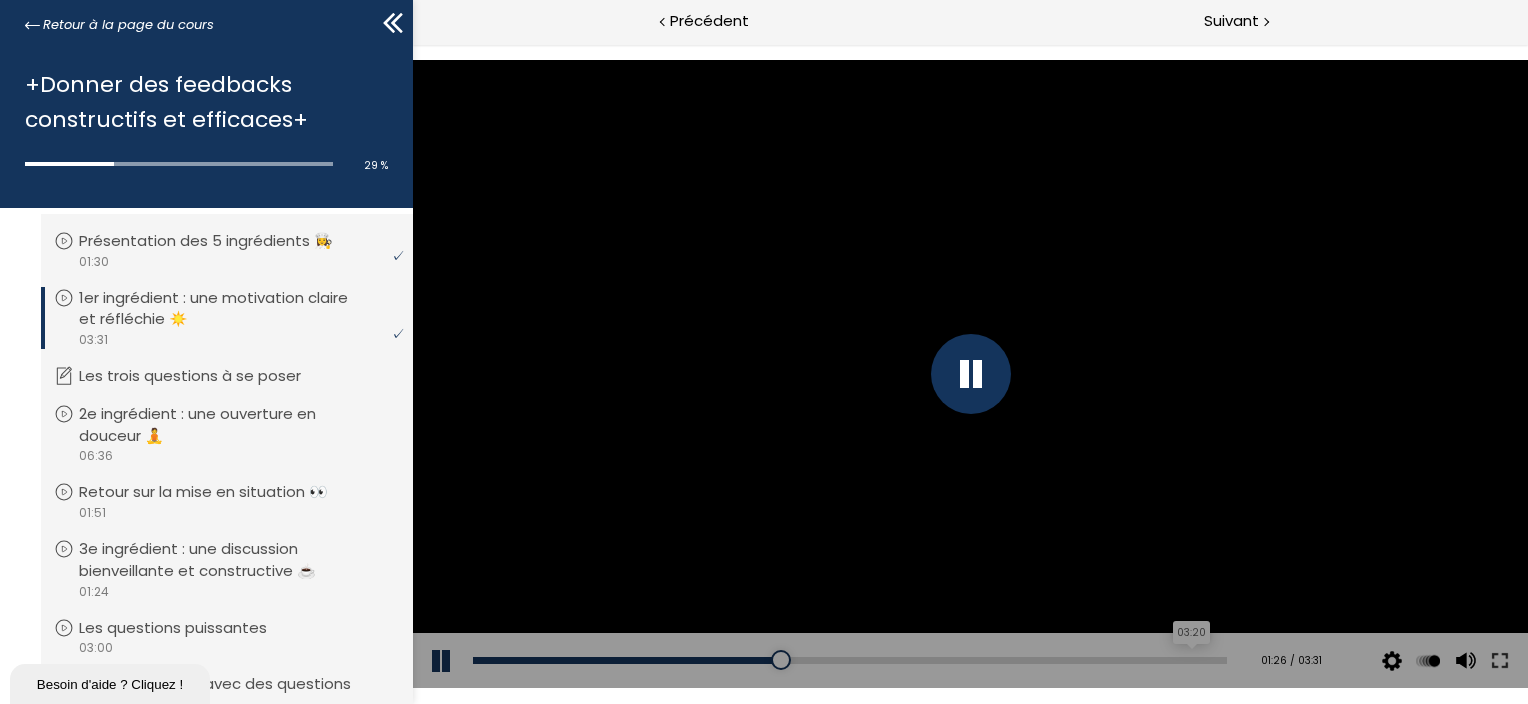 click on "03:20" at bounding box center (849, 660) 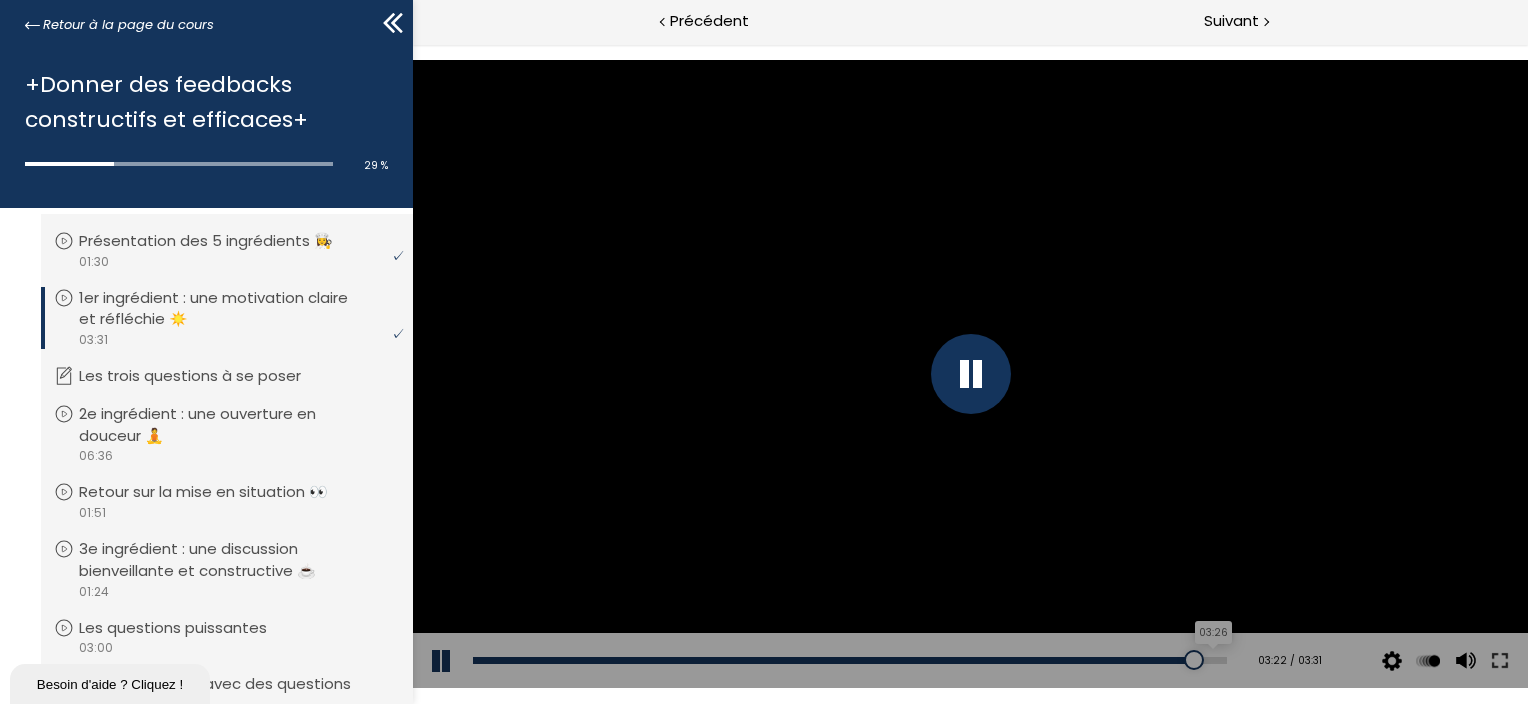 click on "03:26" at bounding box center [849, 660] 